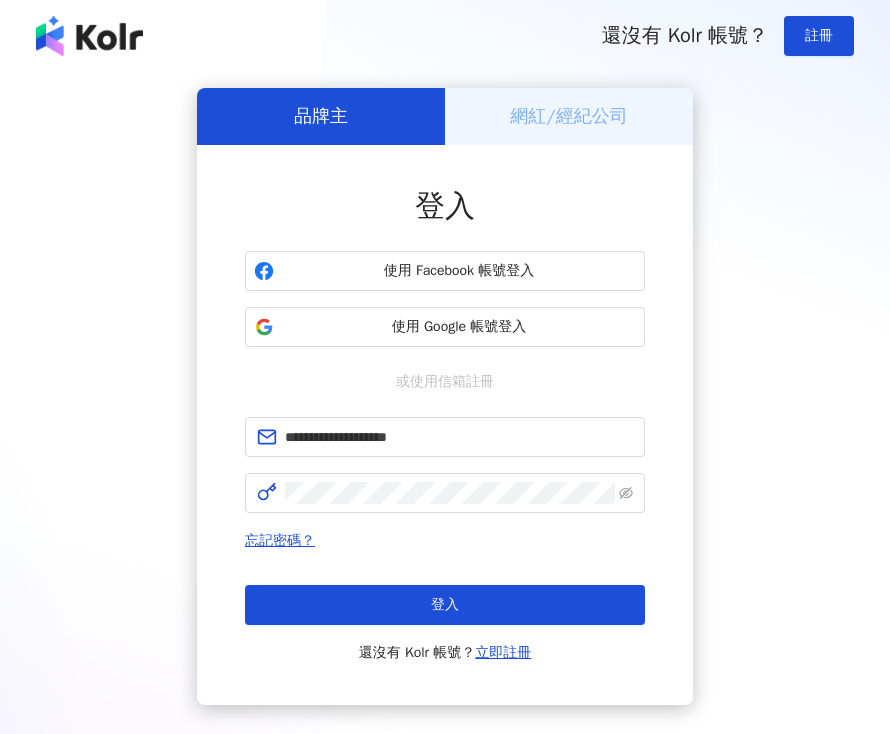 scroll, scrollTop: 0, scrollLeft: 0, axis: both 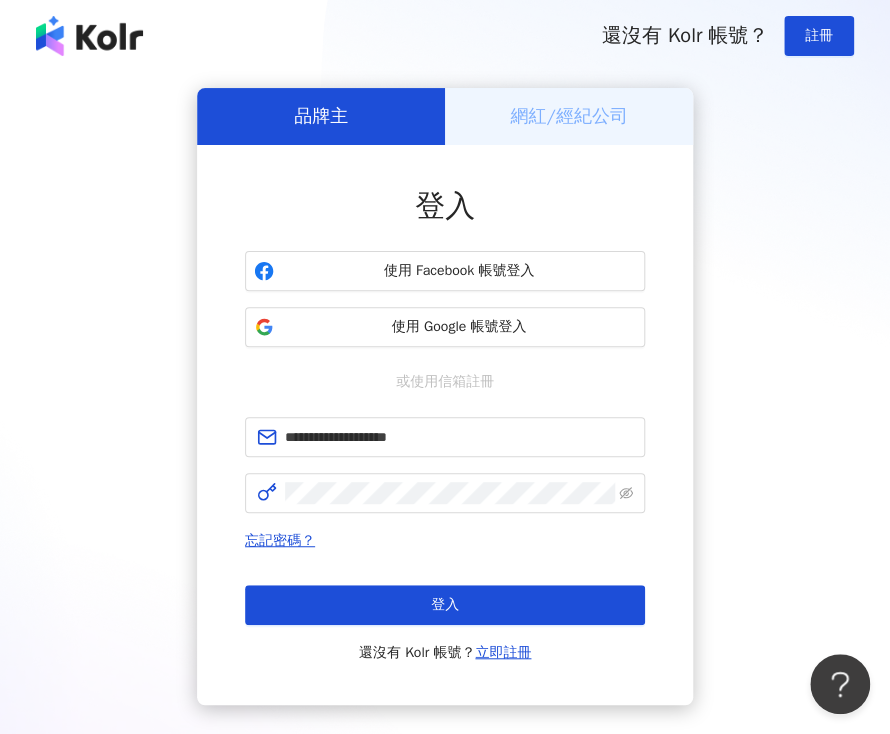 type on "**********" 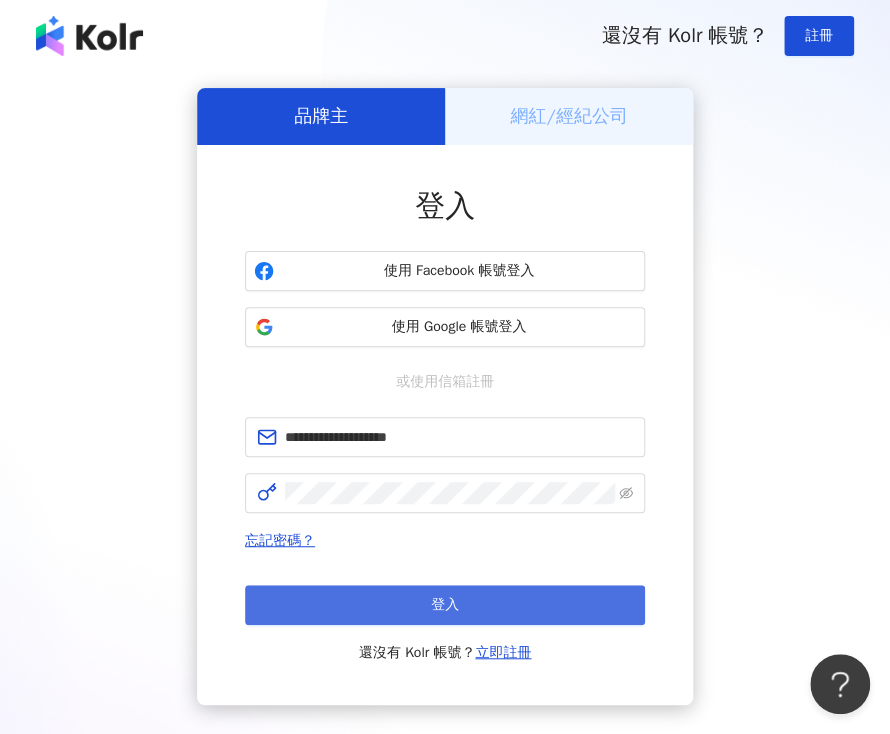 click on "登入" at bounding box center (445, 605) 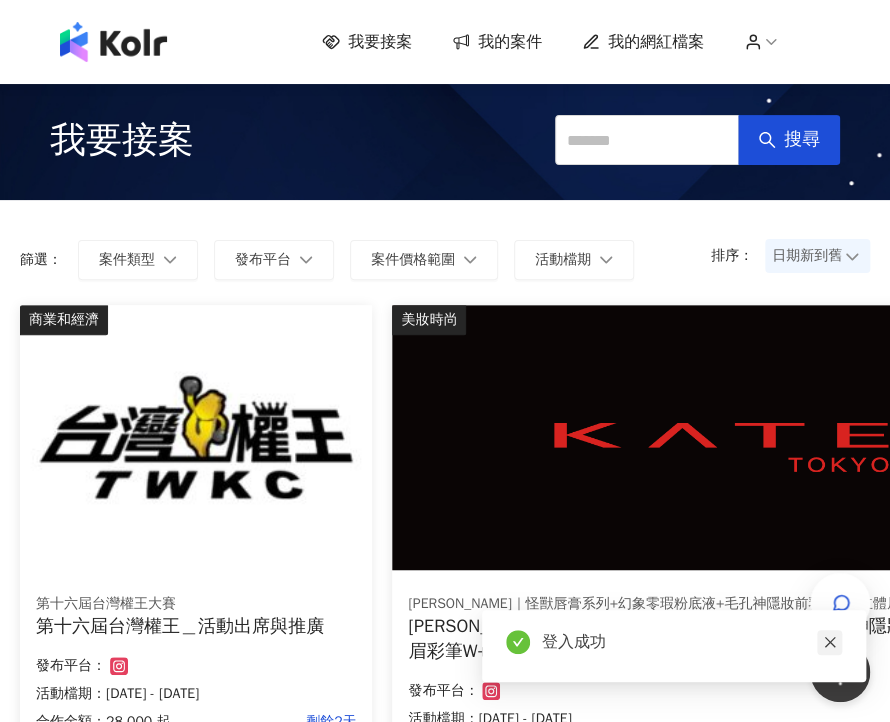 click 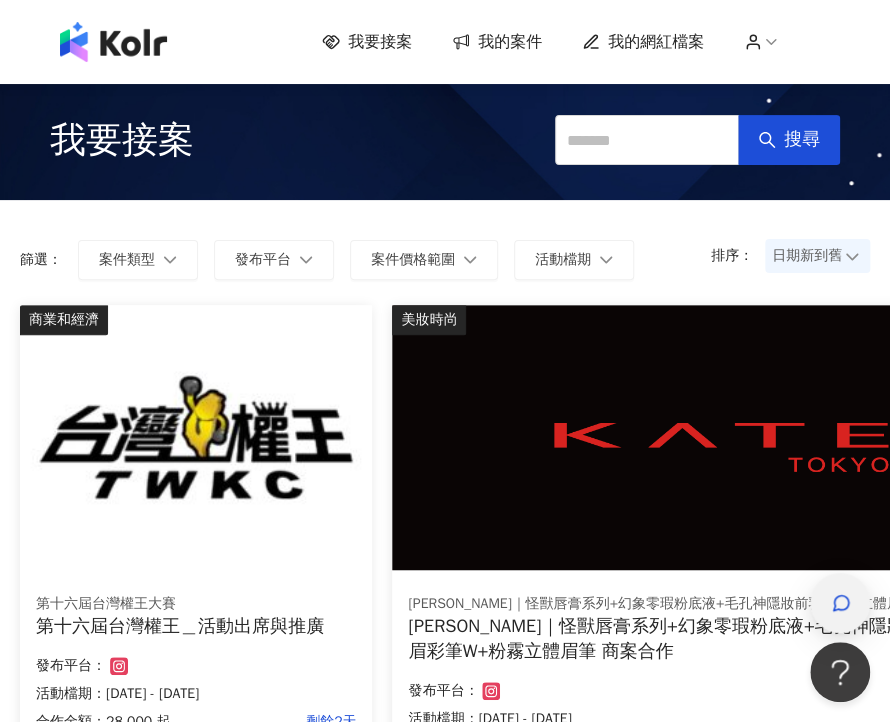 click at bounding box center (840, 603) 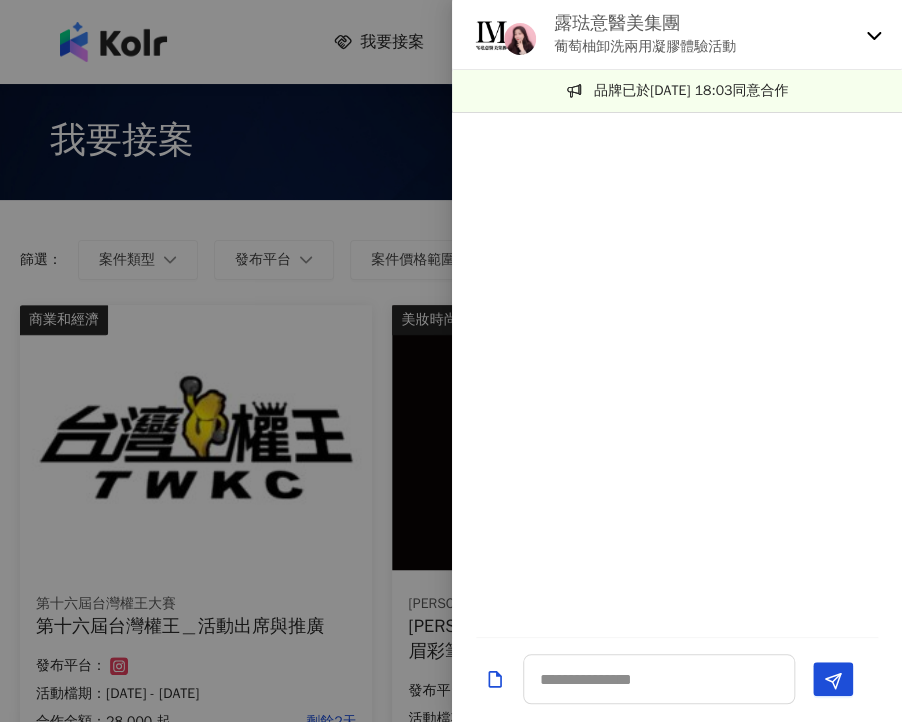 click 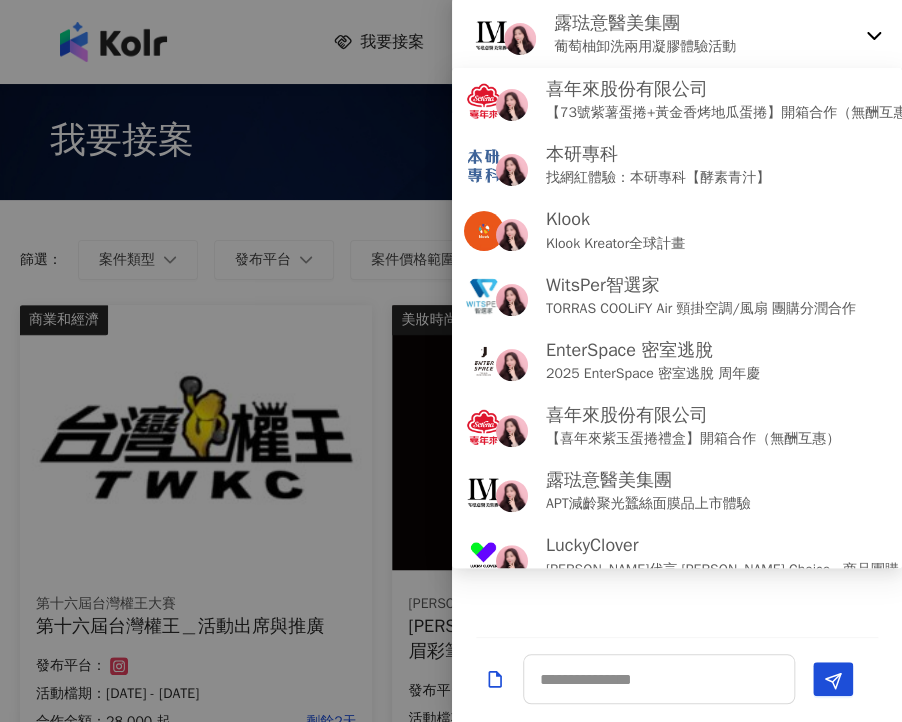 click at bounding box center [451, 361] 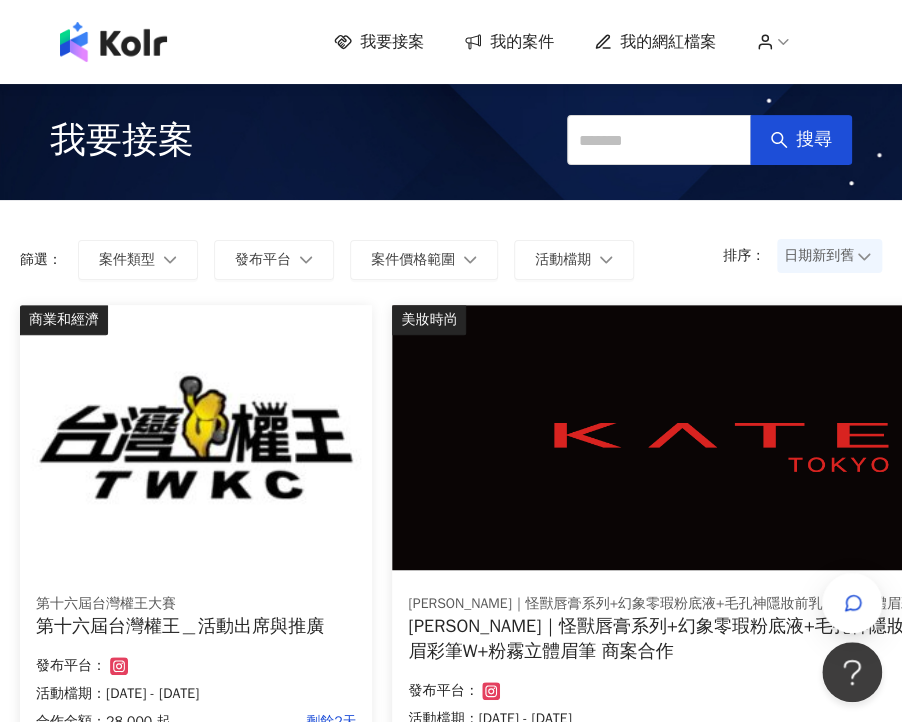 type 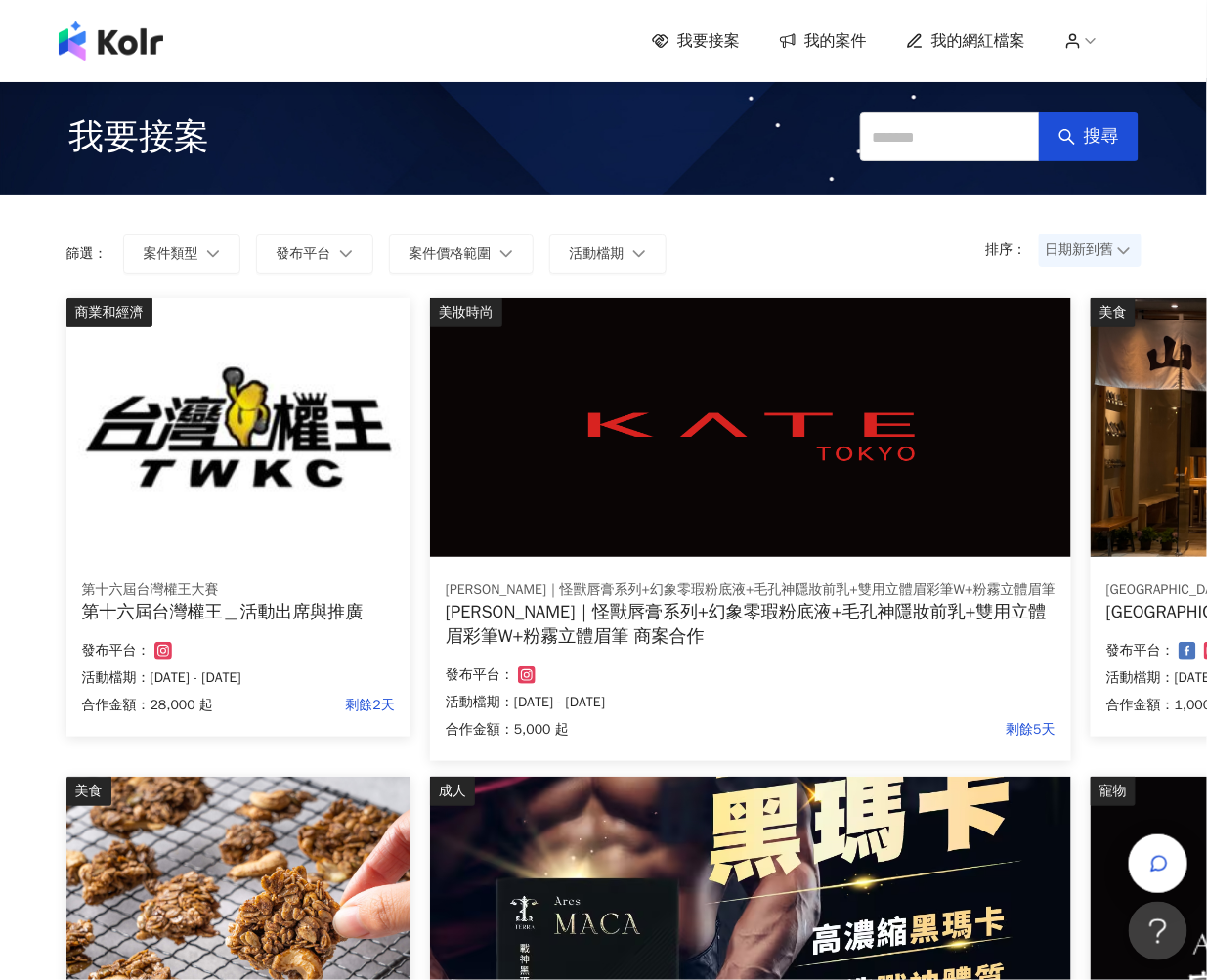 click on "第十六屆台灣權王大賽" at bounding box center (238, 590) 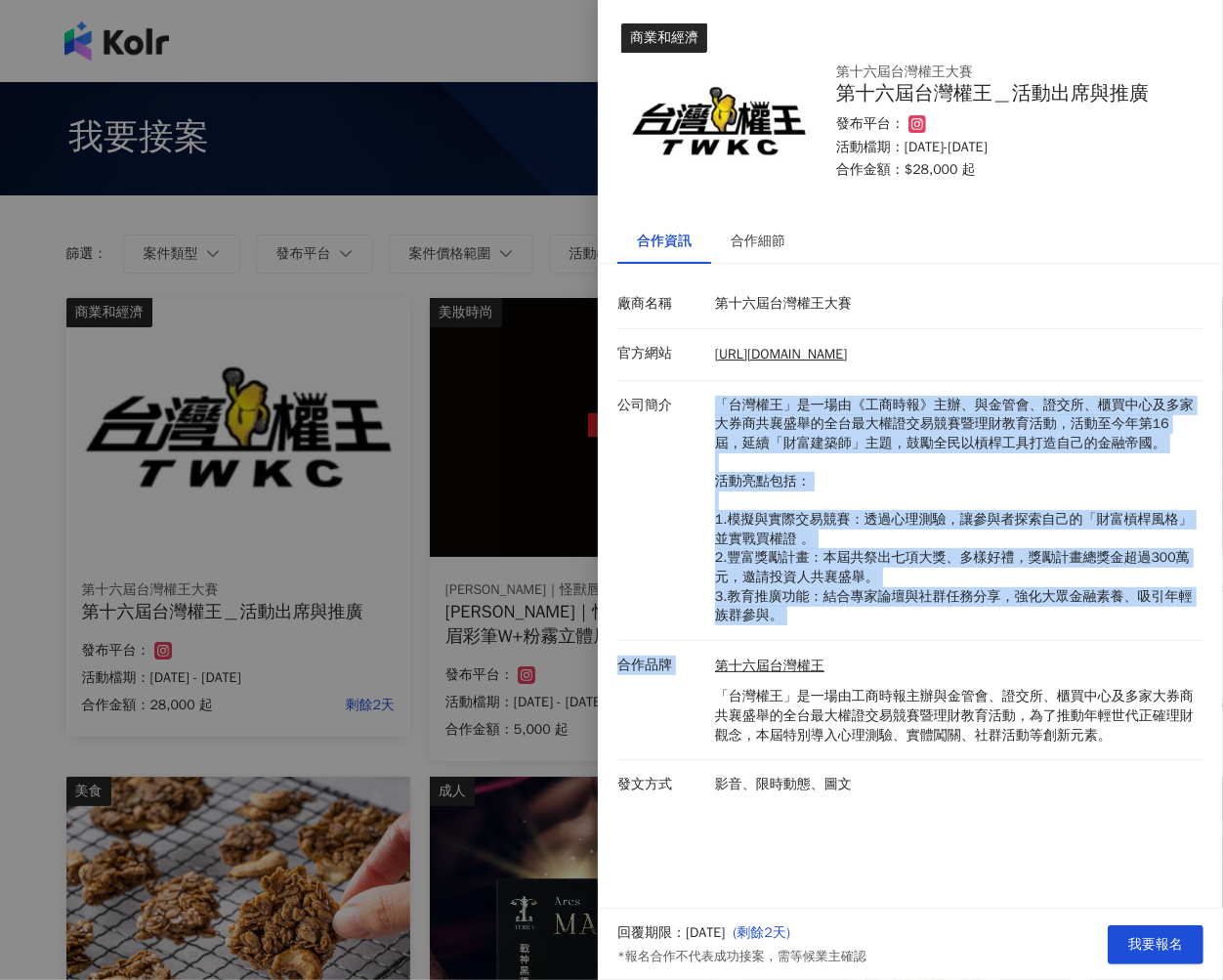 drag, startPoint x: 711, startPoint y: 402, endPoint x: 896, endPoint y: 641, distance: 302.235 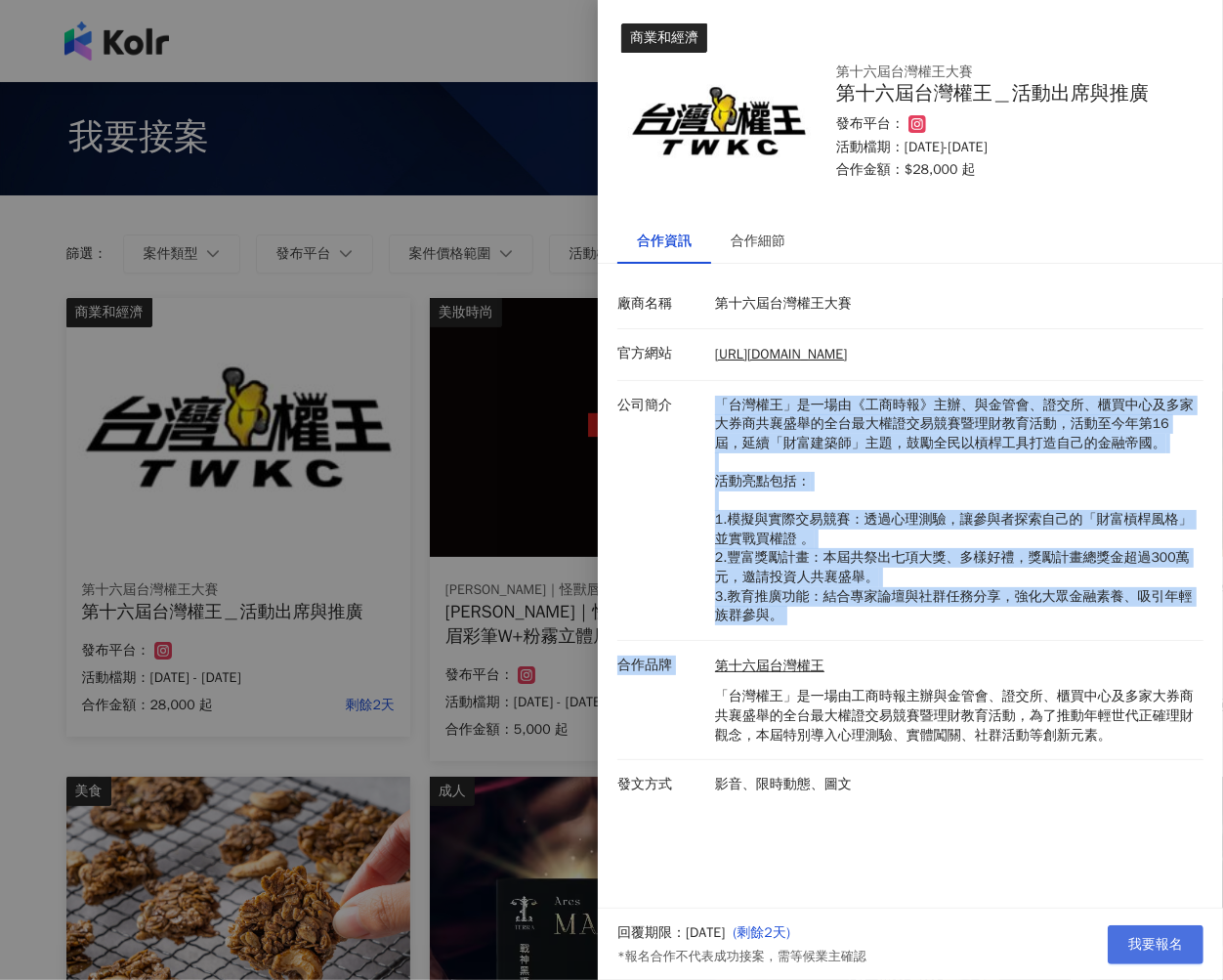 click on "我要報名" at bounding box center (1156, 945) 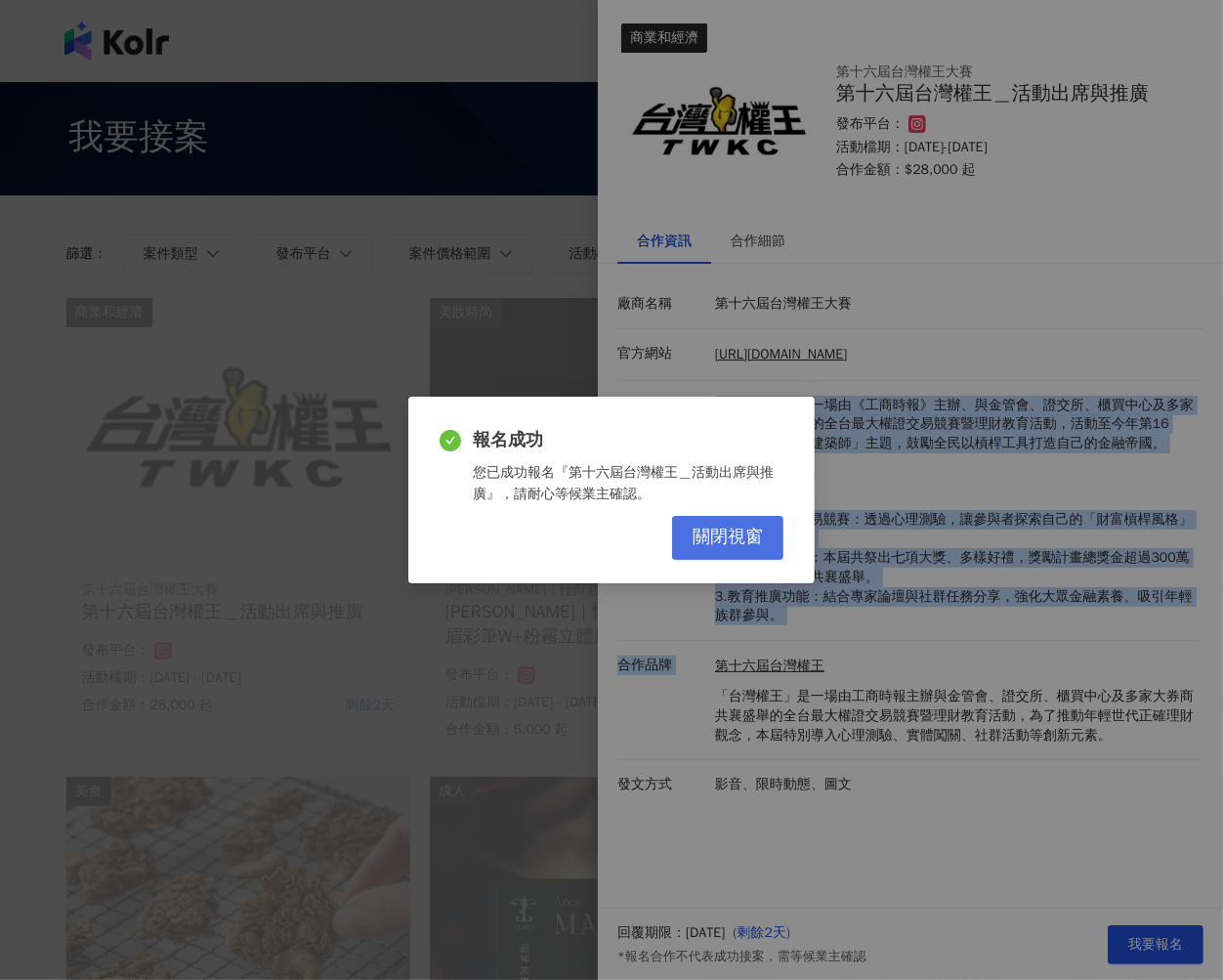 click on "關閉視窗" at bounding box center (728, 537) 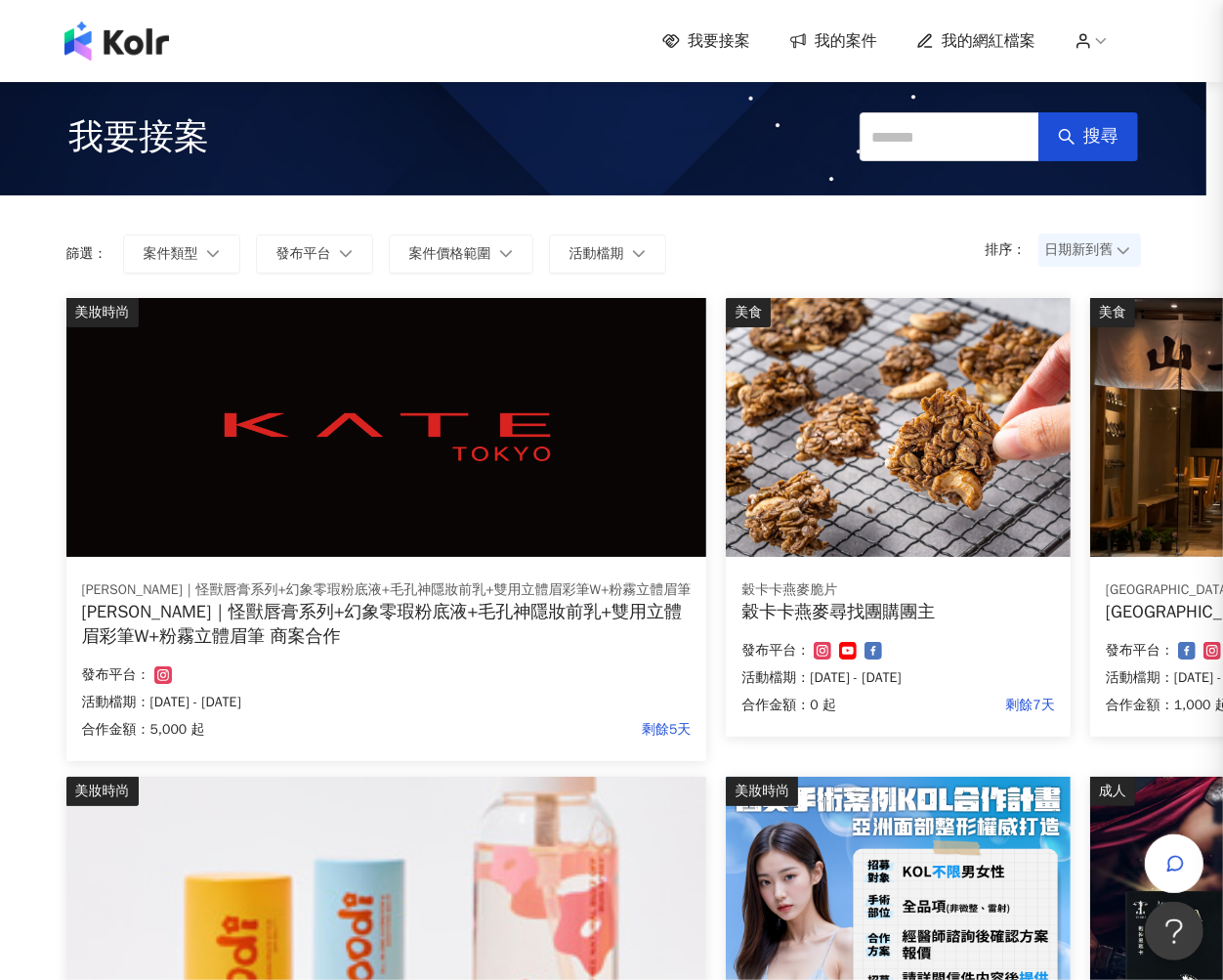 click on "報名成功 您已成功報名『第十六屆台灣權王＿活動出席與推廣』，請耐心等候業主確認。 關閉視窗" at bounding box center (612, 490) 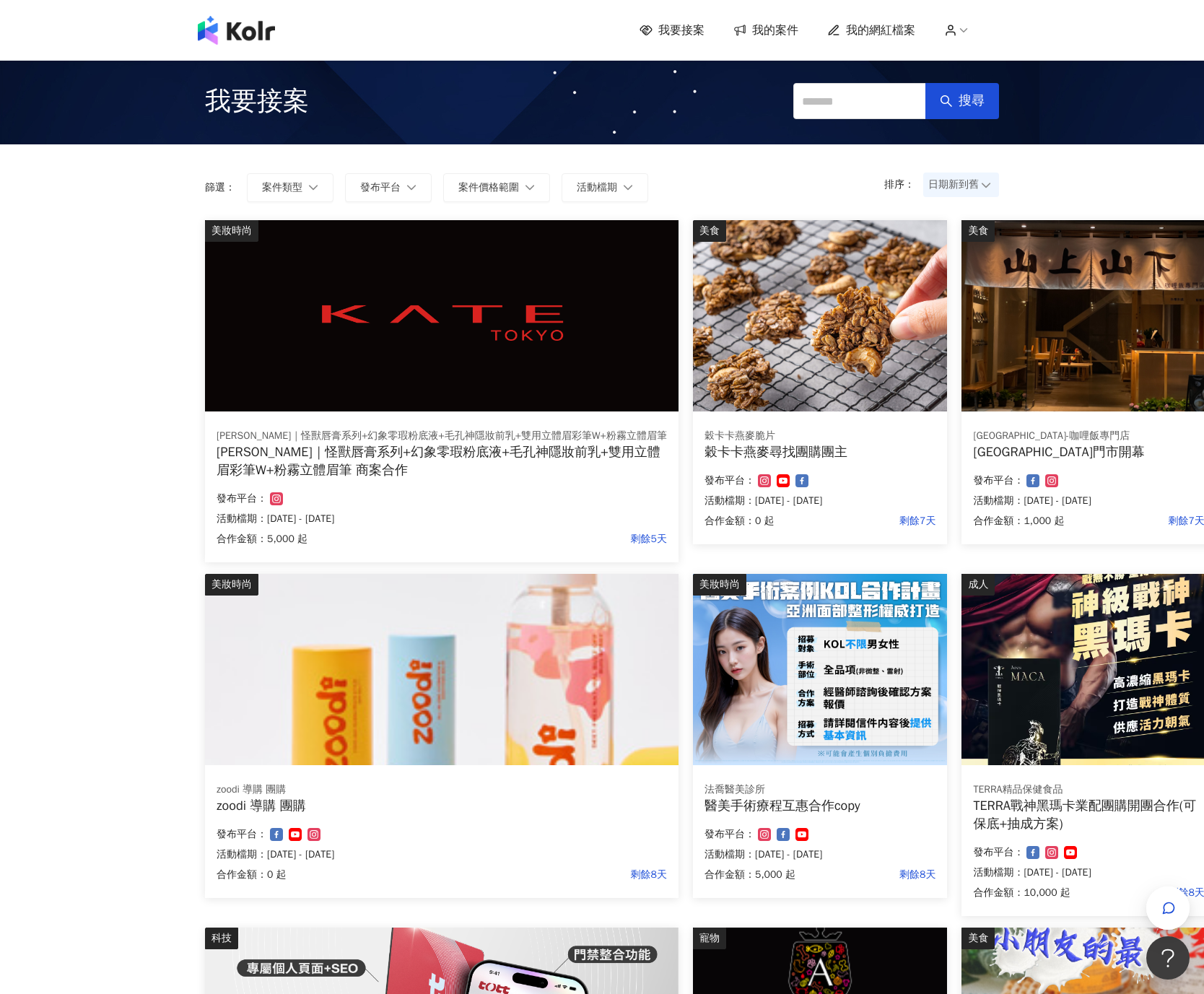 click on "[PERSON_NAME]｜怪獸唇膏系列+幻象零瑕粉底液+毛孔神隱妝前乳+雙用立體眉彩筆W+粉霧立體眉筆 商案合作" at bounding box center (442, 461) 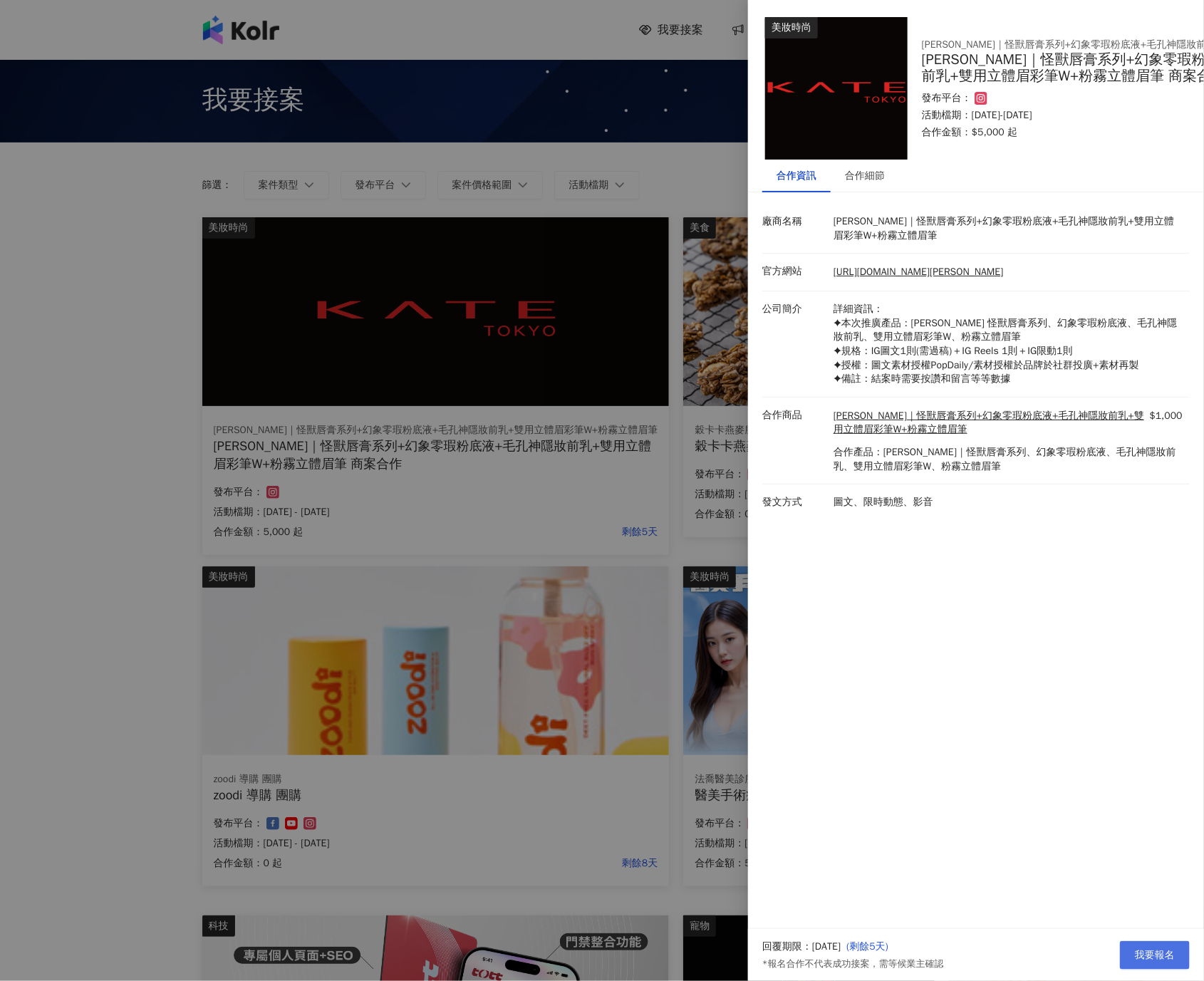 click on "我要報名" at bounding box center (1155, 955) 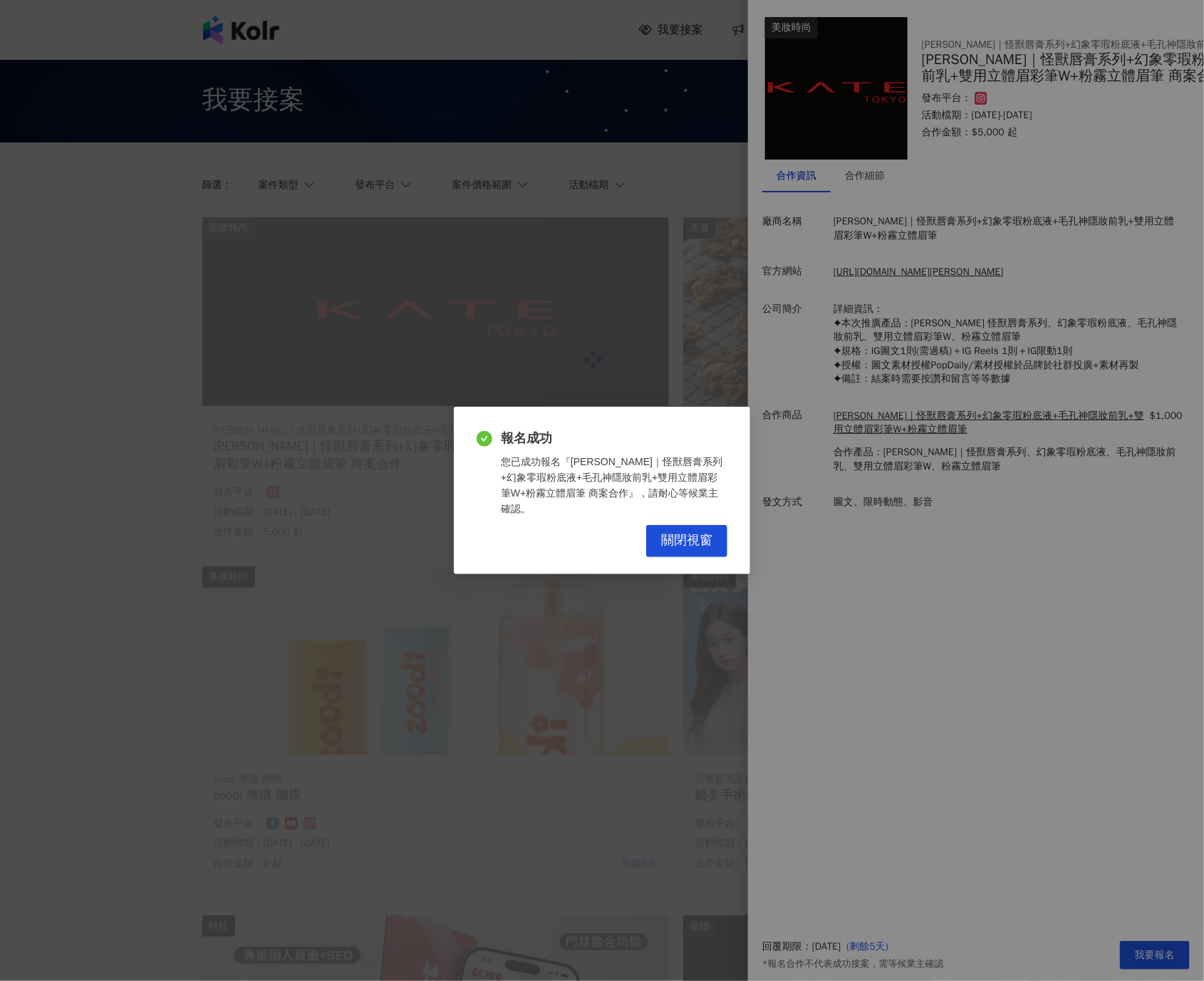 drag, startPoint x: 686, startPoint y: 519, endPoint x: 603, endPoint y: 519, distance: 83 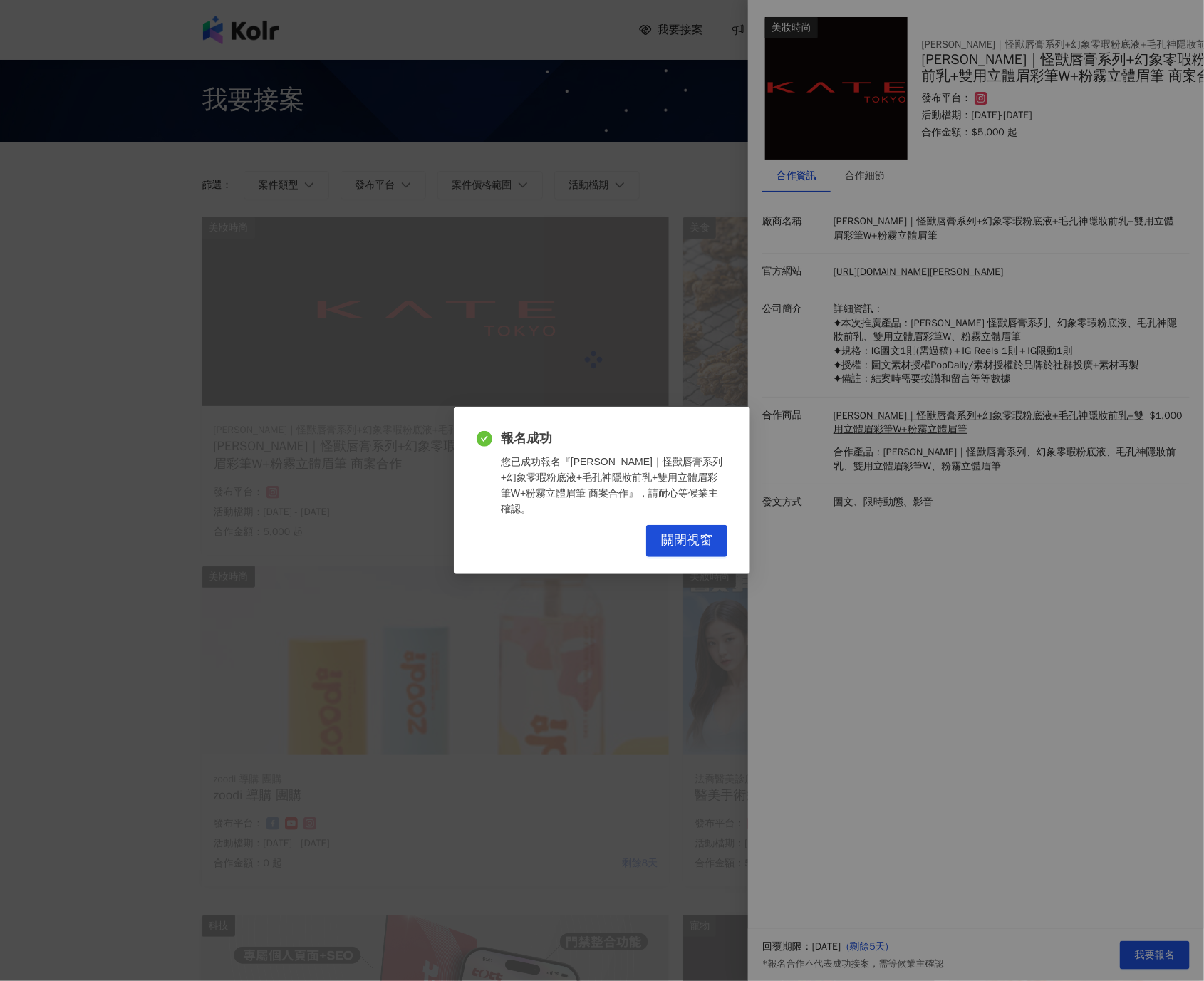 click on "關閉視窗" at bounding box center [687, 541] 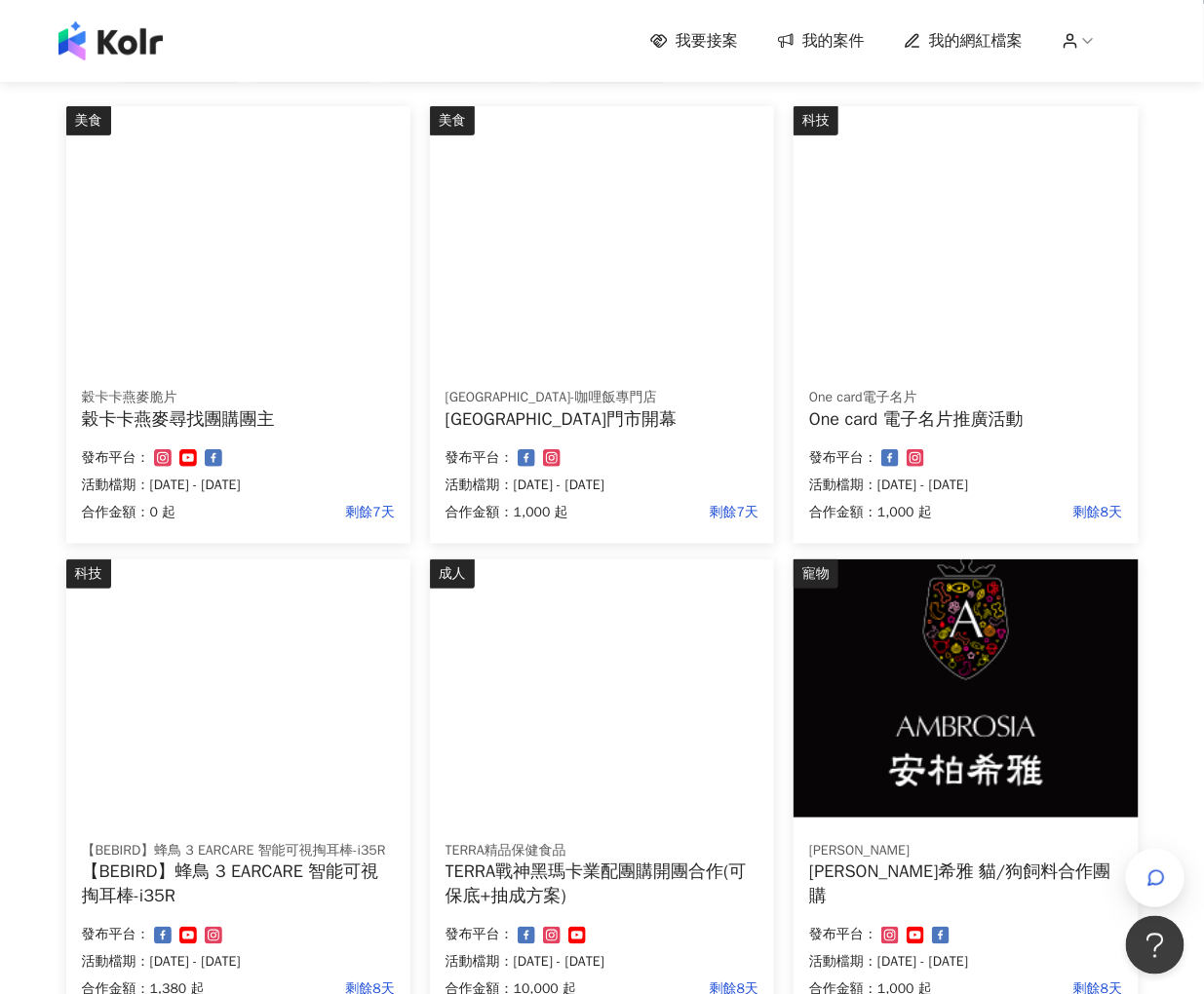 scroll, scrollTop: 433, scrollLeft: 0, axis: vertical 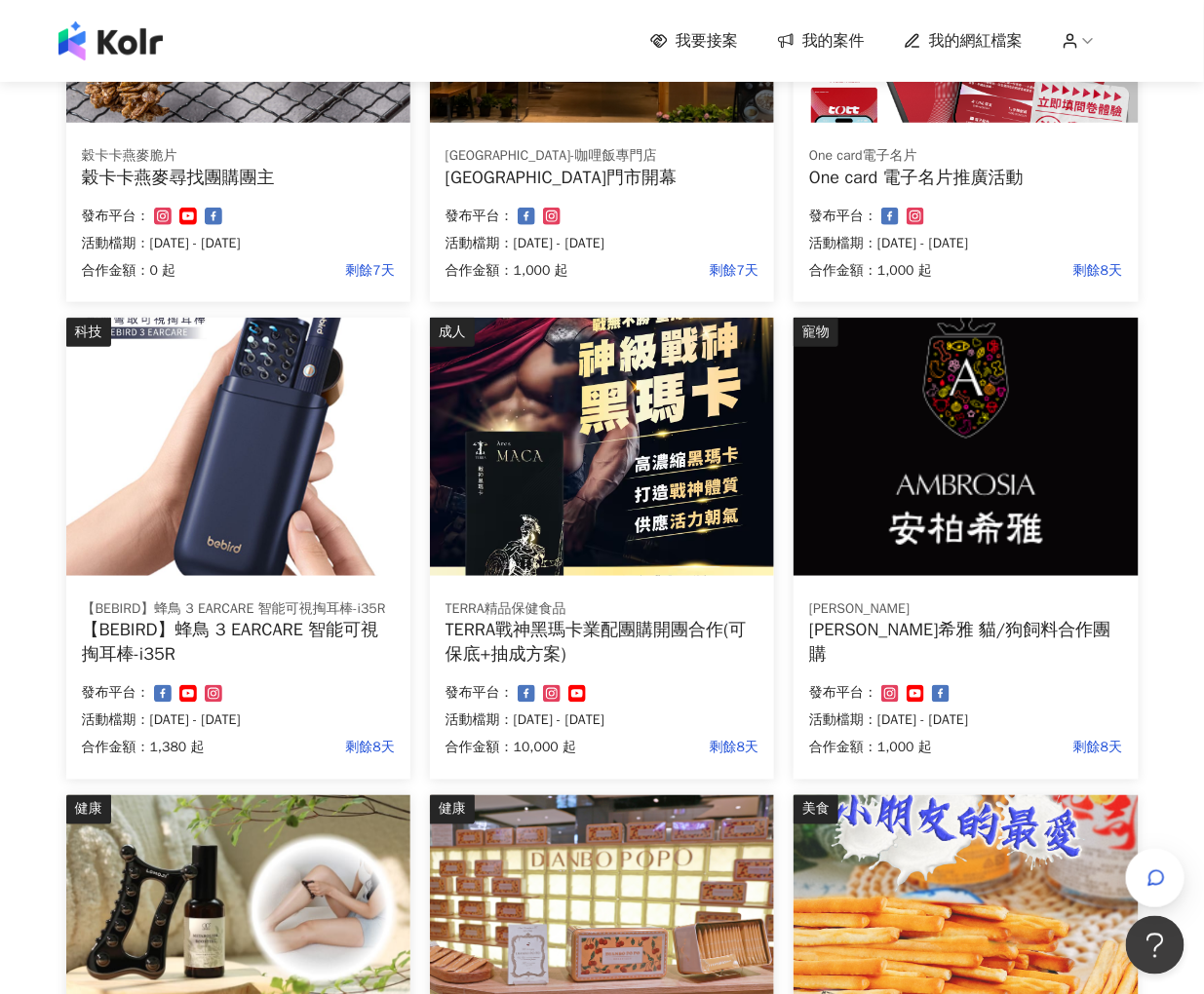 click on "合作金額： 1,000 起 剩餘8天 發布平台： 活動檔期：[DATE] - [DATE]" at bounding box center (965, 246) 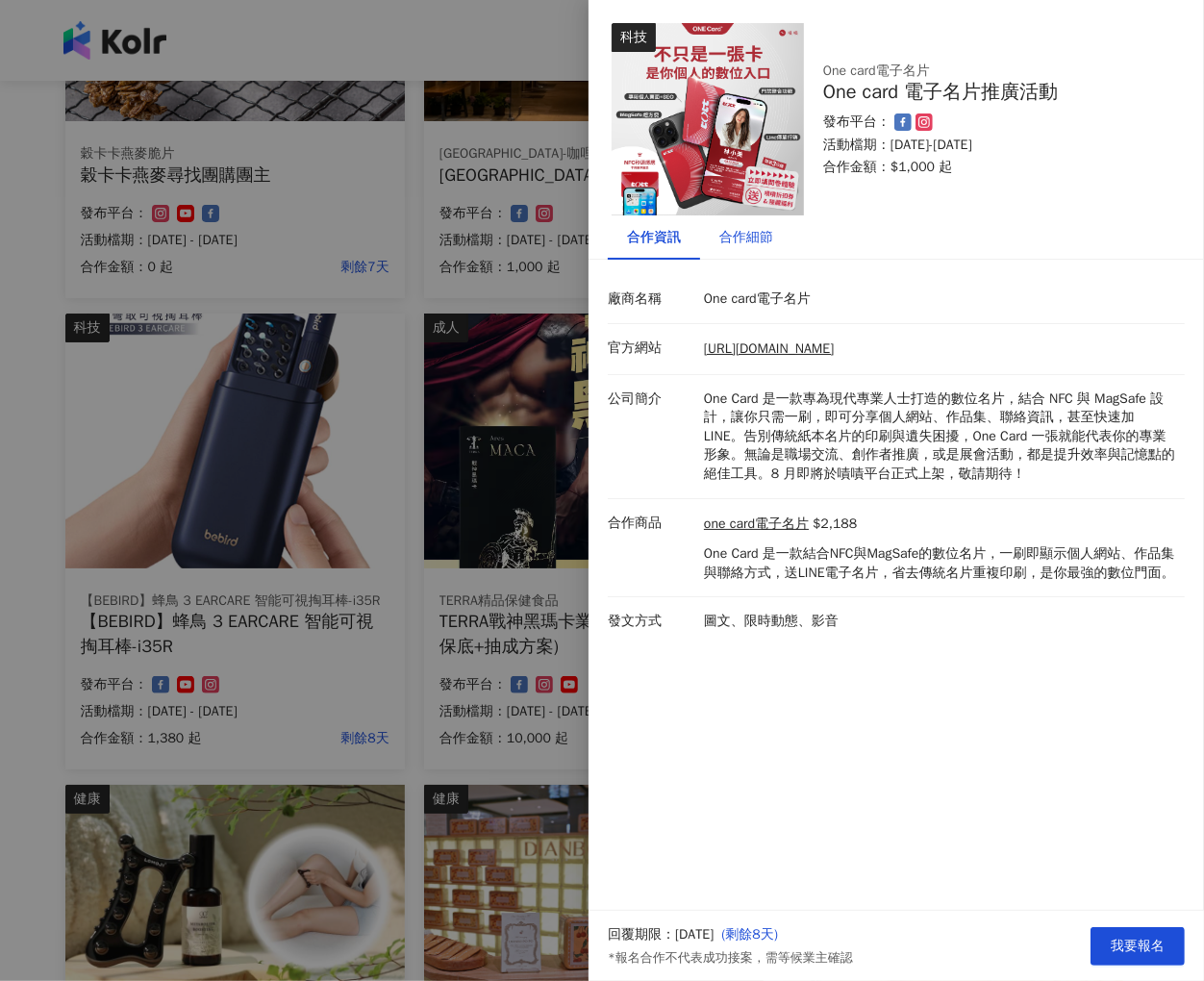 click on "合作細節" at bounding box center [746, 238] 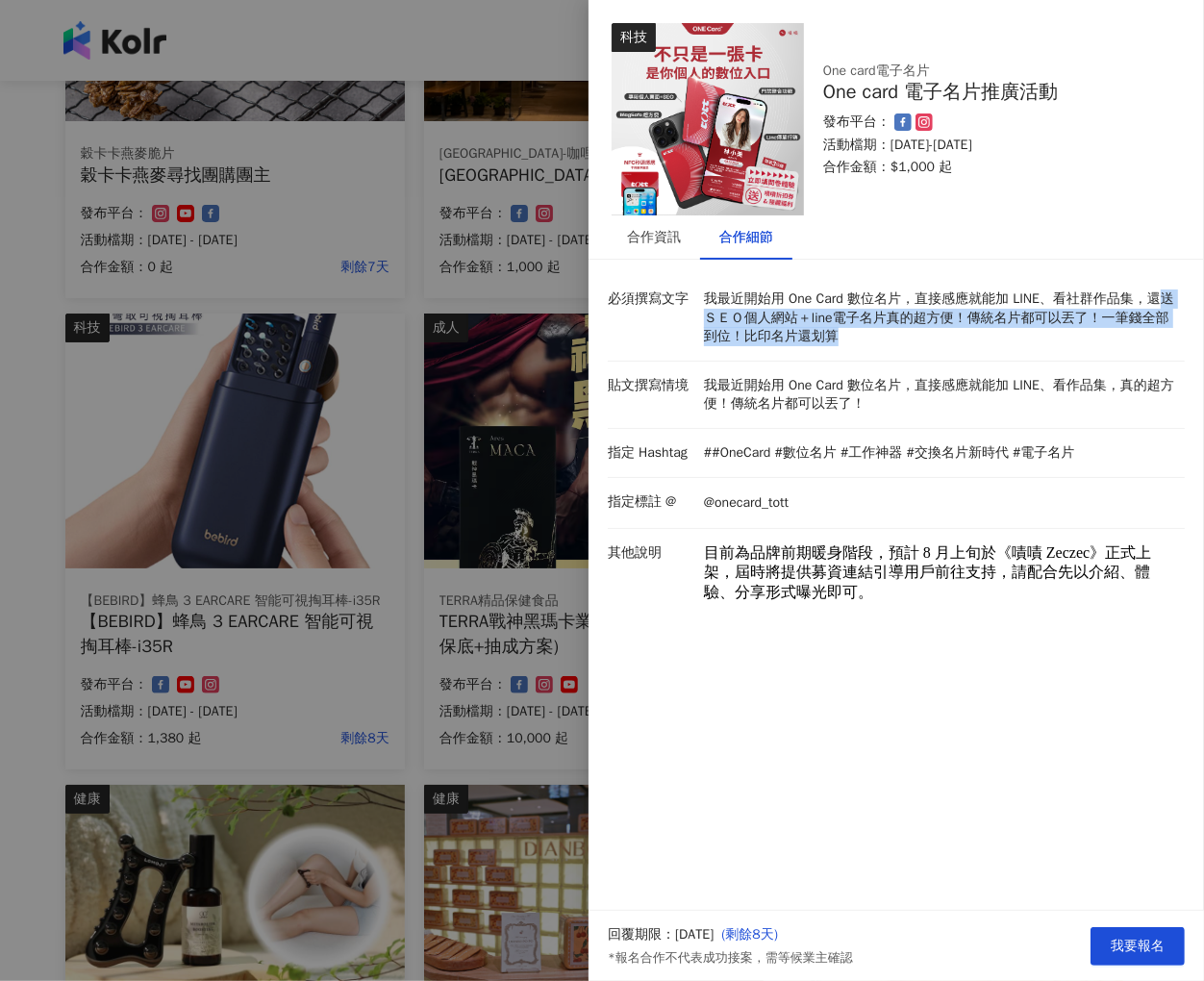 drag, startPoint x: 709, startPoint y: 310, endPoint x: 859, endPoint y: 338, distance: 152.59096 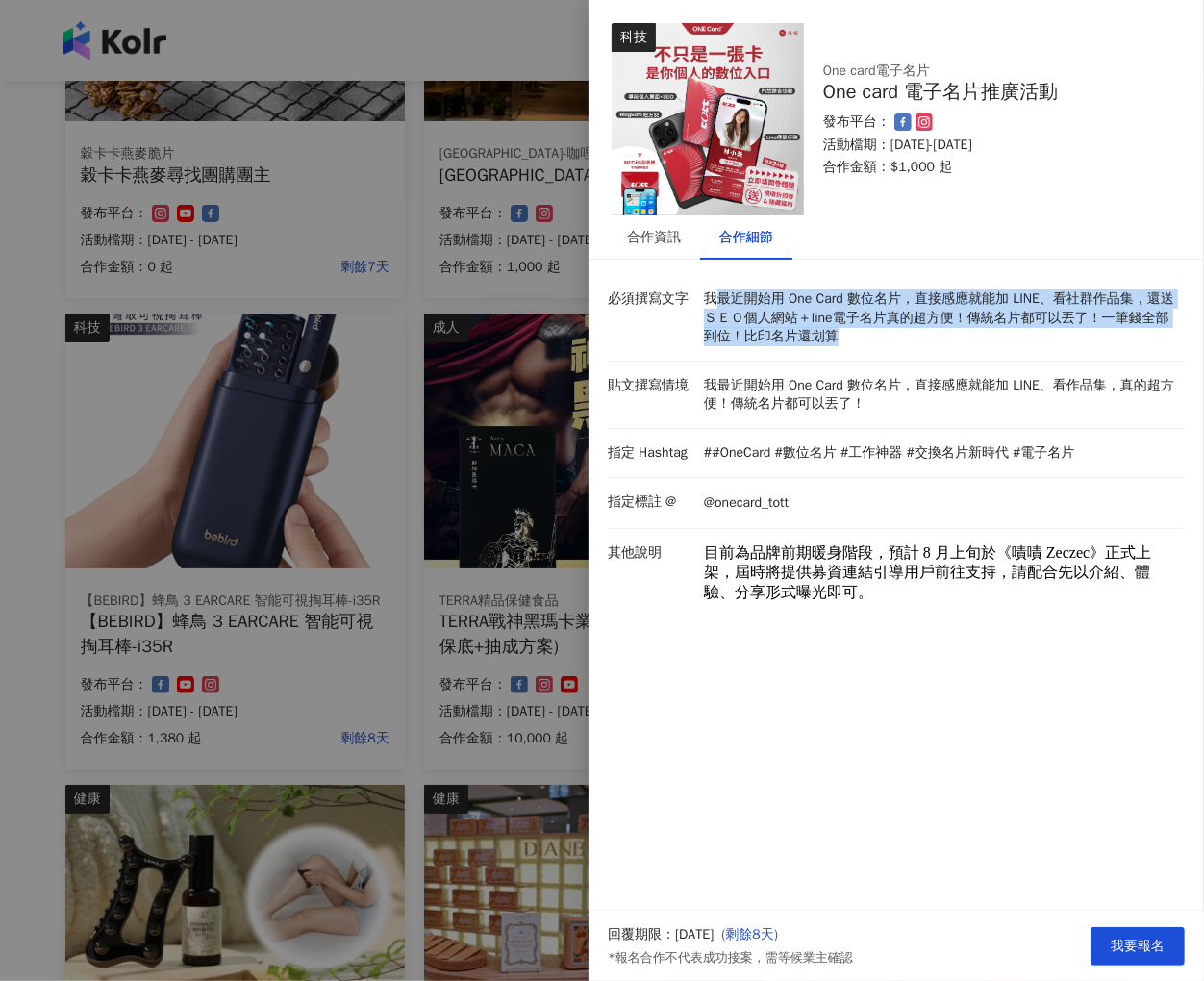 drag, startPoint x: 904, startPoint y: 335, endPoint x: 714, endPoint y: 299, distance: 193.3805 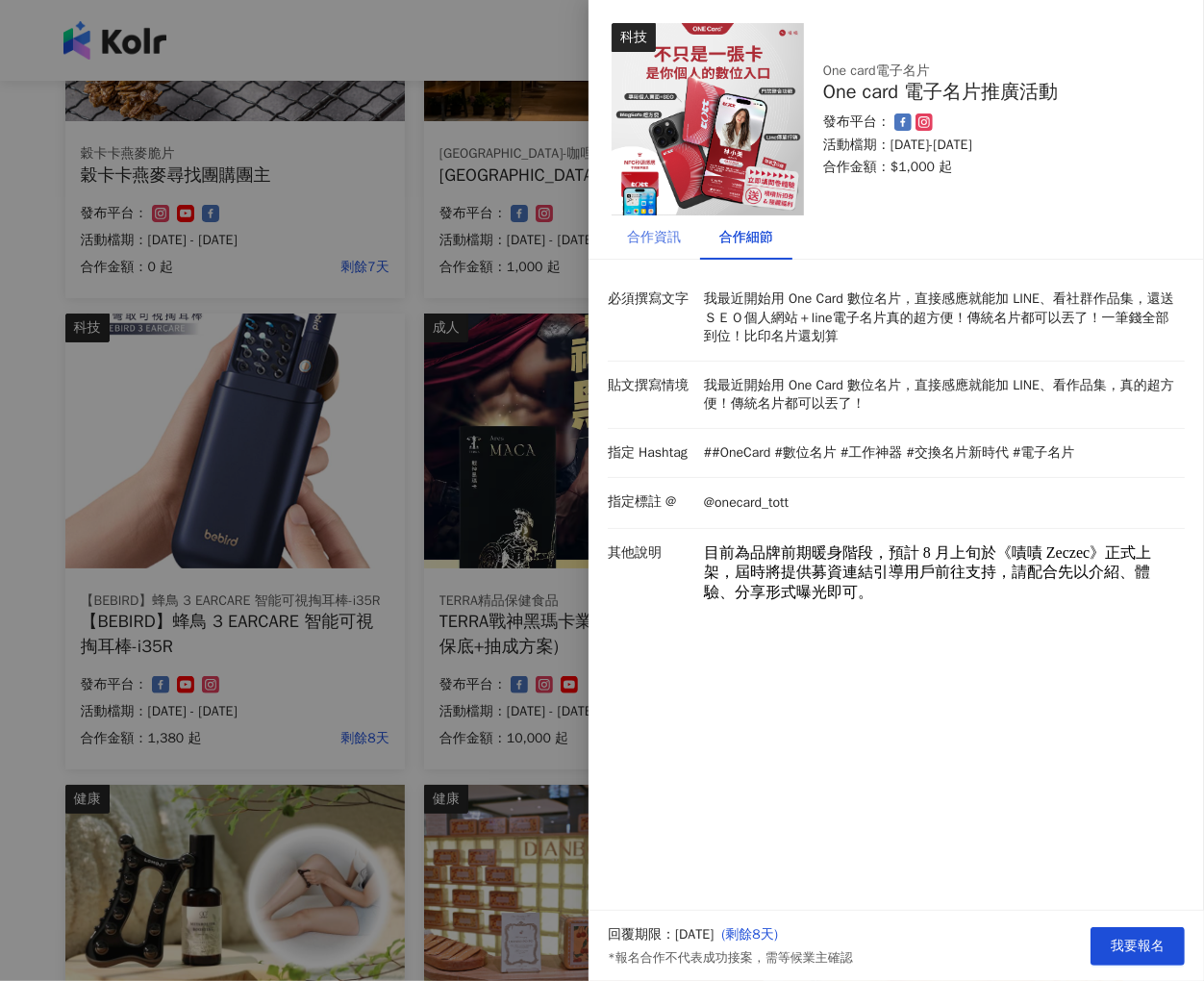 click on "合作資訊" at bounding box center (654, 238) 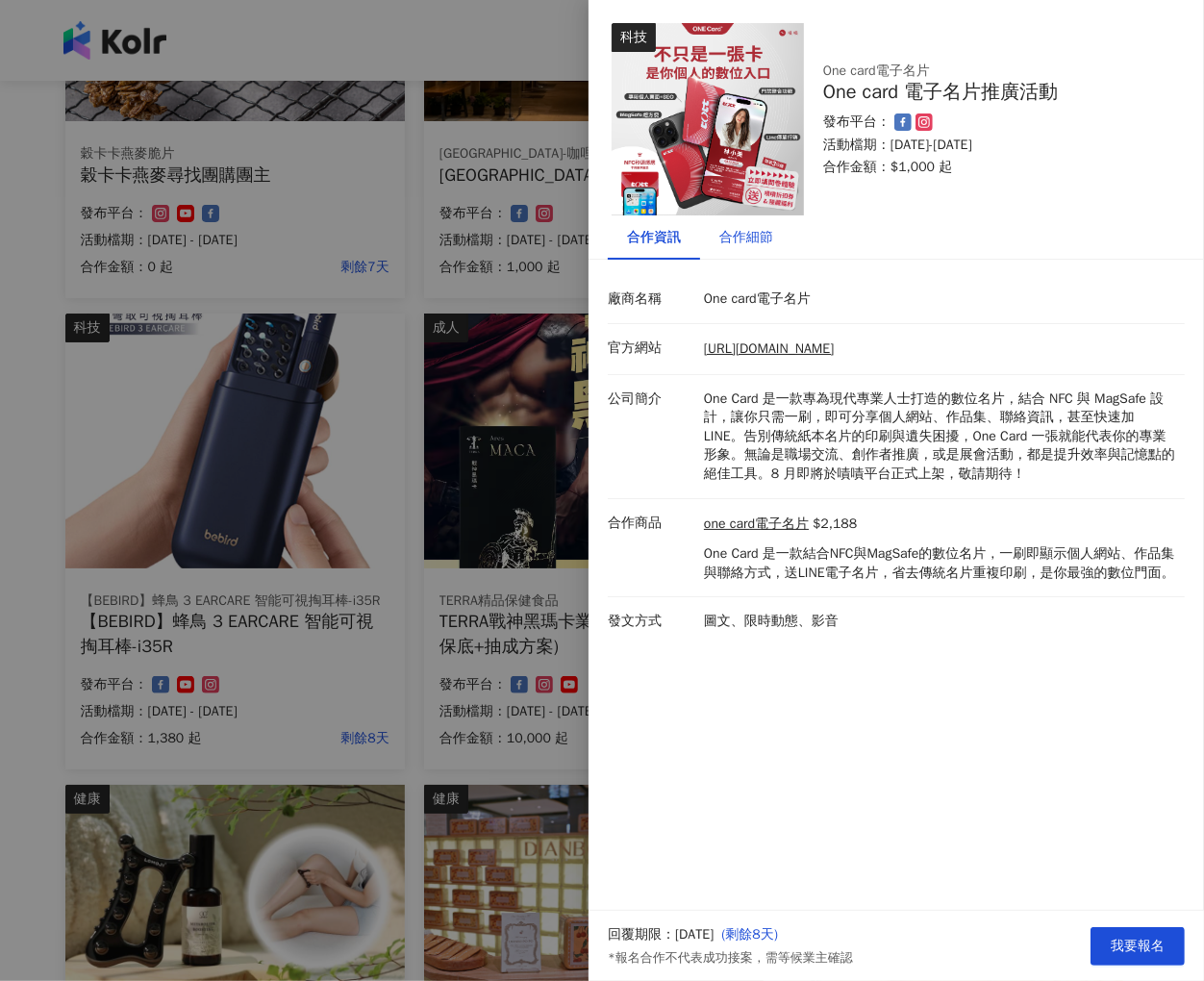 click on "合作細節" at bounding box center [746, 238] 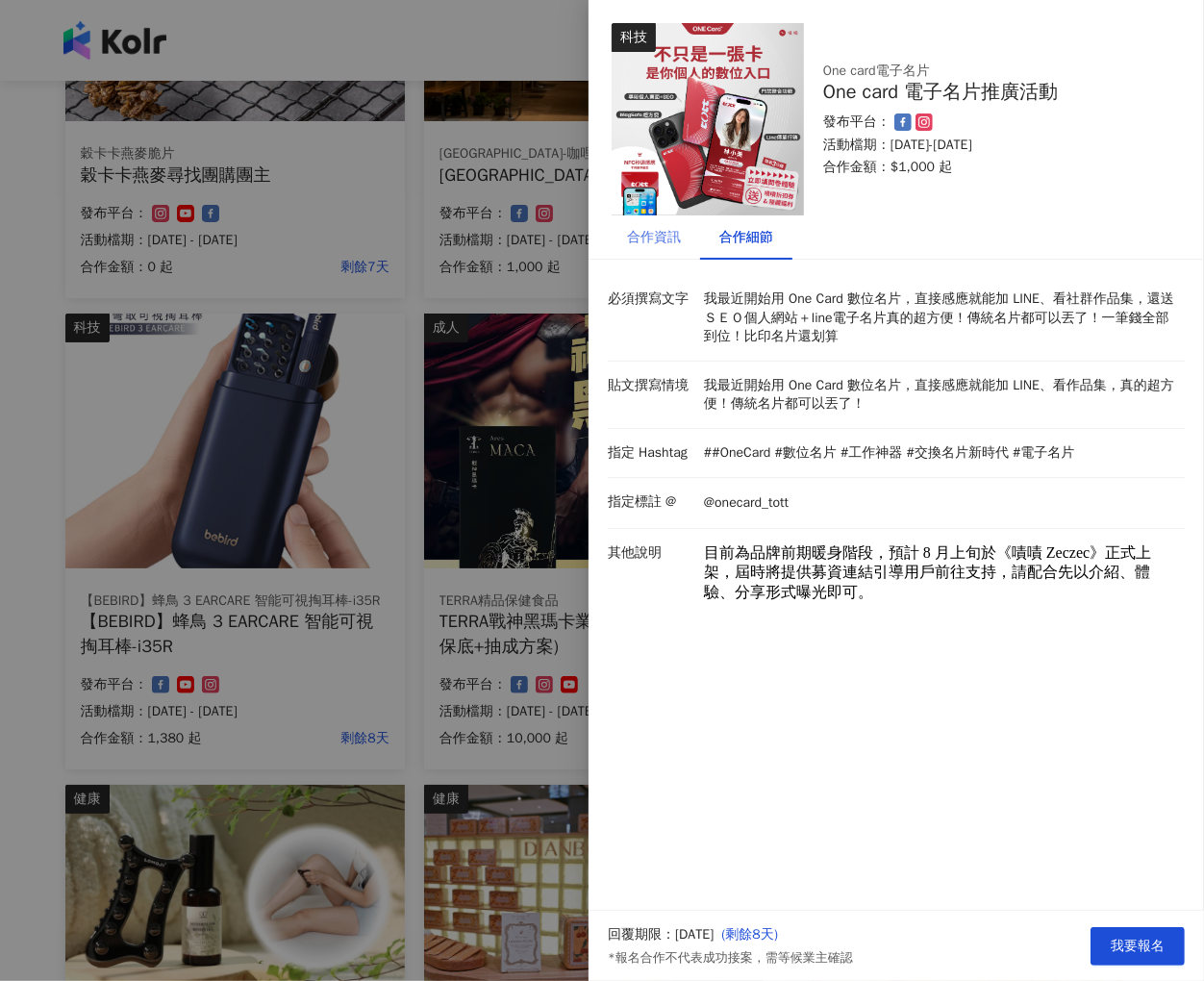 click on "合作資訊" at bounding box center [654, 238] 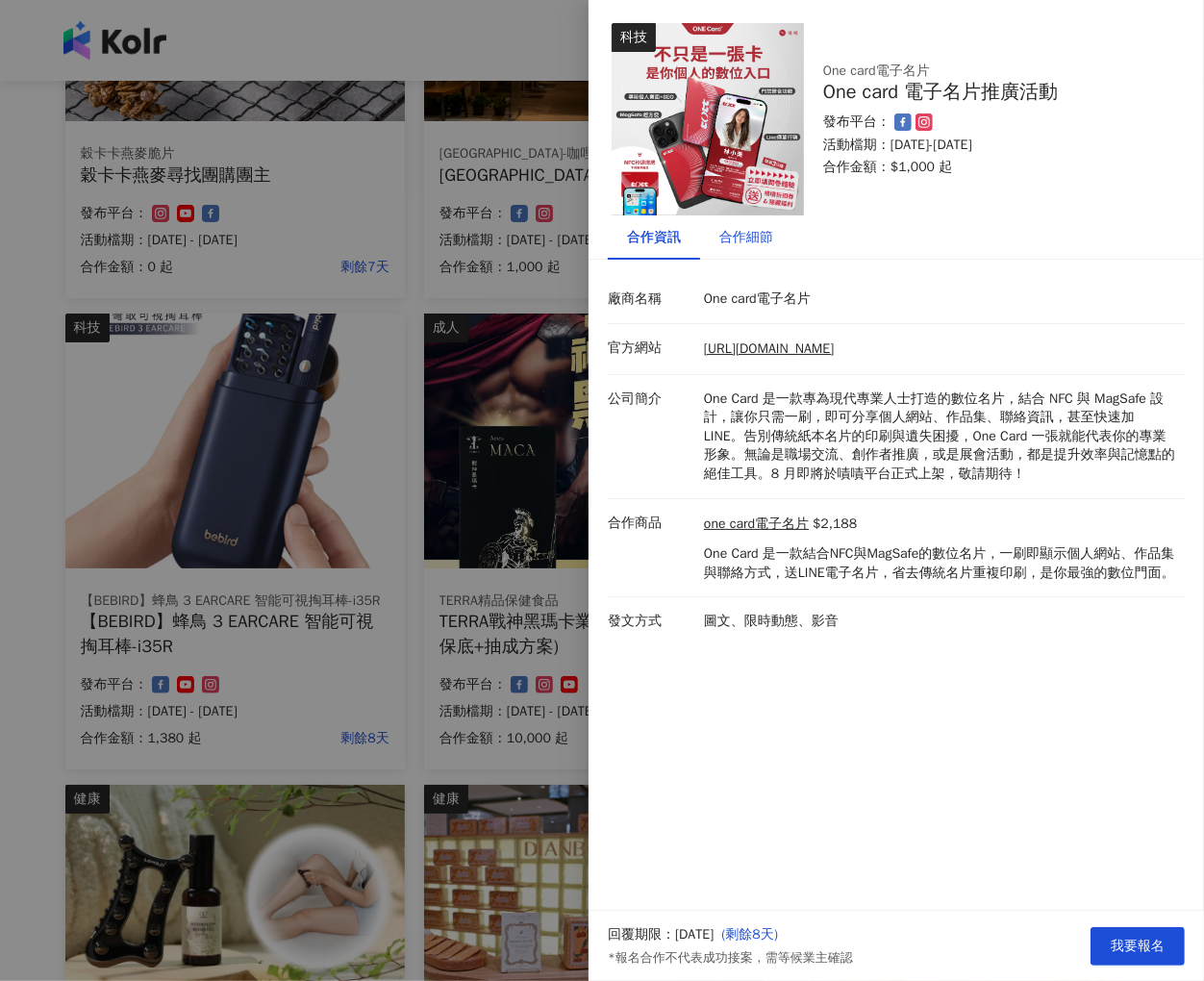 click on "合作細節" at bounding box center [746, 238] 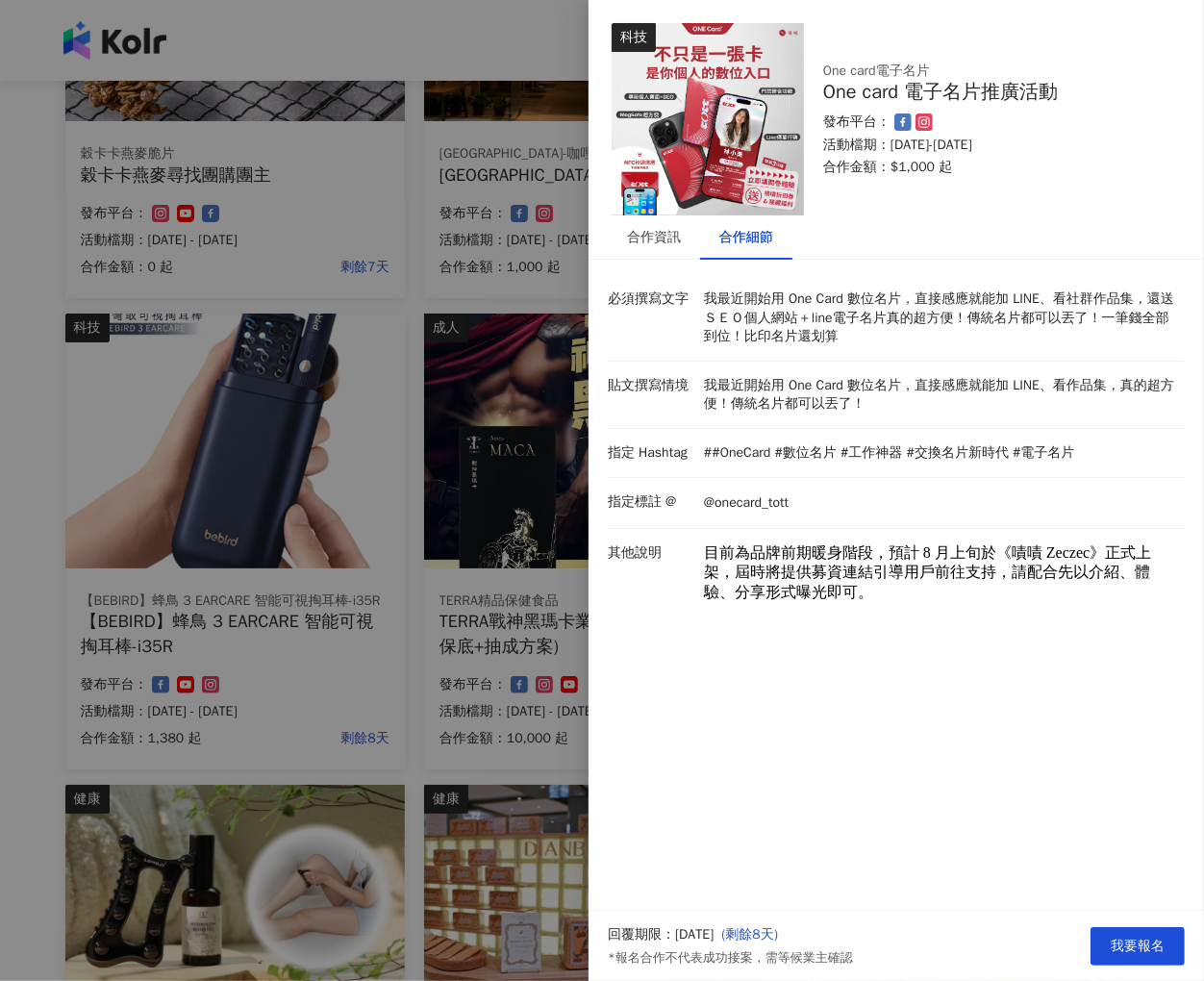 click at bounding box center (602, 490) 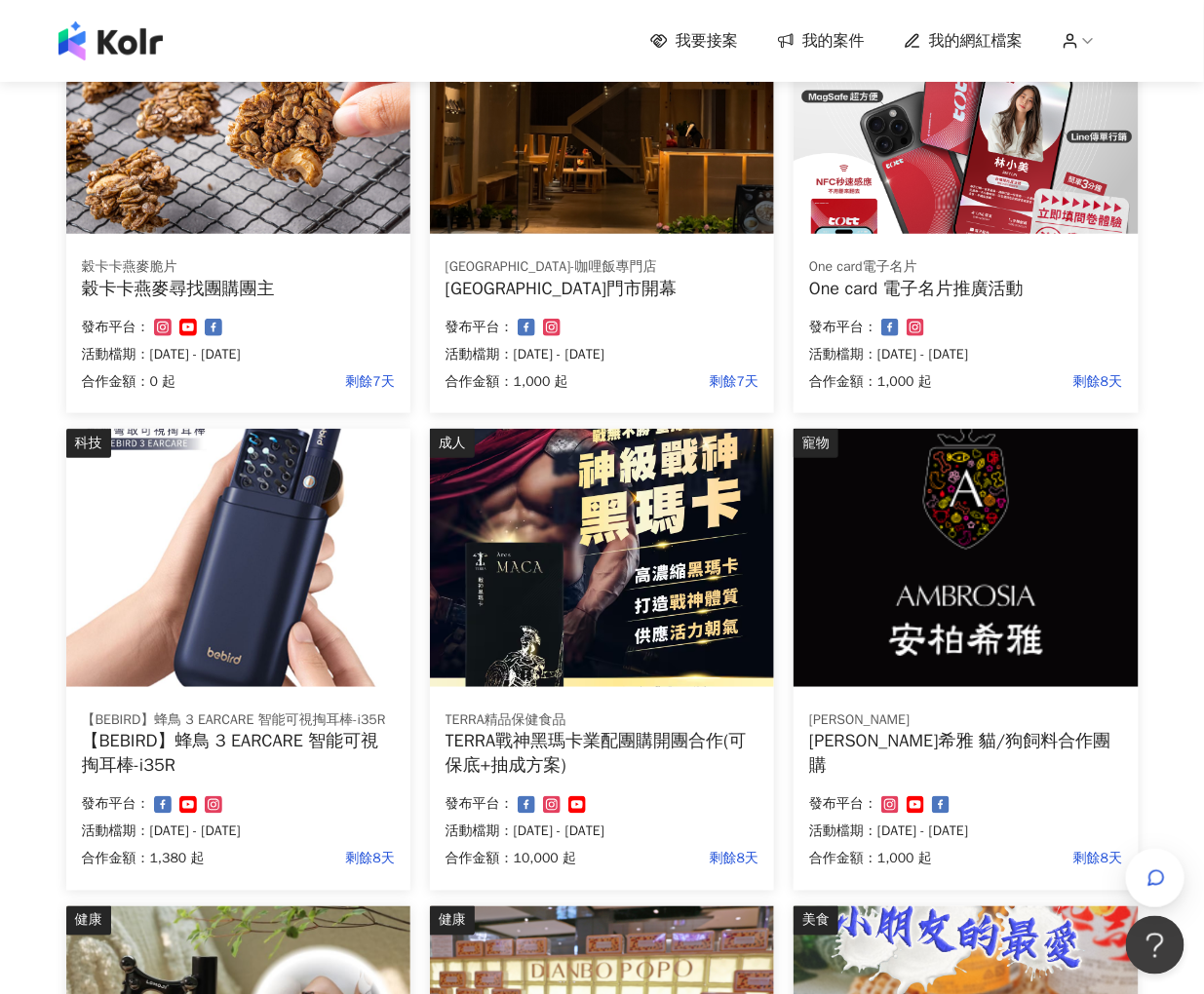 scroll, scrollTop: 108, scrollLeft: 0, axis: vertical 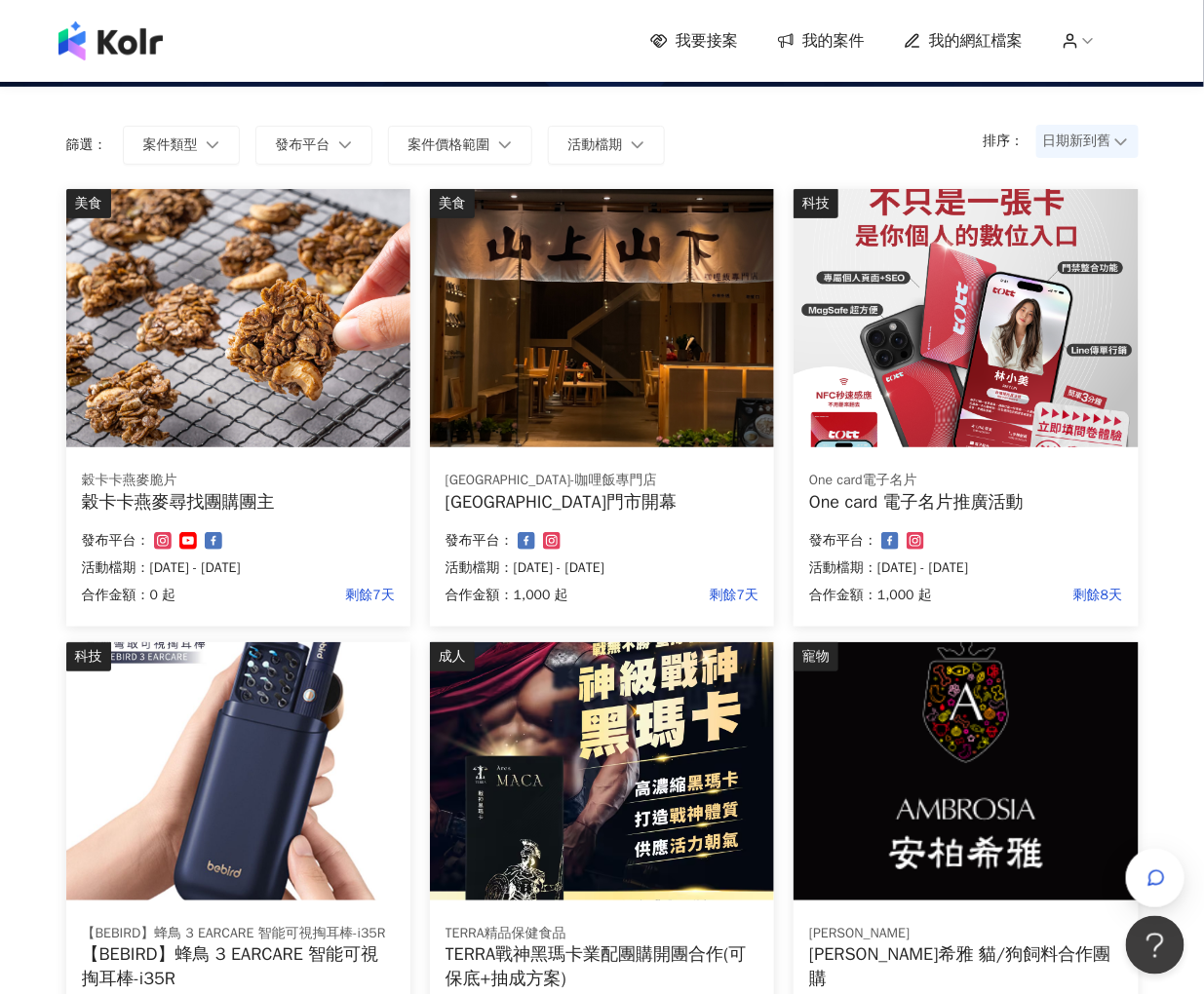 click on "1,000 起" at bounding box center (905, 595) 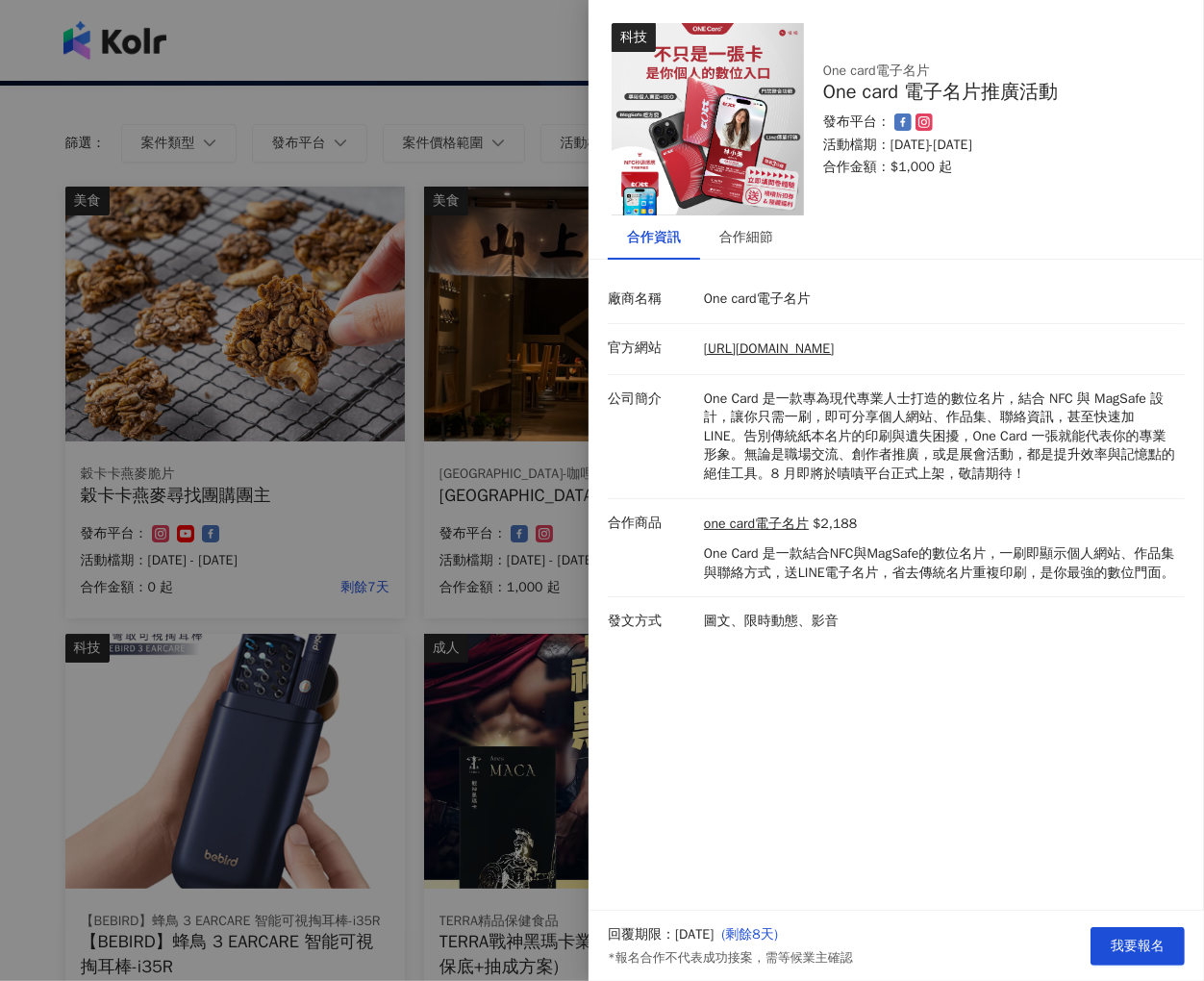 click on "科技 One card電子名片 One card 電子名片推廣活動 發布平台： 活動檔期：[DATE]-[DATE] 合作金額： $1,000 起 合作資訊 合作細節 廠商名稱 One card電子名片 官方網站 [URL][DOMAIN_NAME] 公司簡介 One Card 是一款專為現代專業人士打造的數位名片，結合 NFC 與 MagSafe 設計，讓你只需一刷，即可分享個人網站、作品集、聯絡資訊，甚至快速加 LINE。告別傳統紙本名片的印刷與遺失困擾，One Card 一張就能代表你的專業形象。無論是職場交流、創作者推廣，或是展會活動，都是提升效率與記憶點的絕佳工具。8 月即將於嘖嘖平台正式上架，敬請期待！ 合作商品 one card電子名片 $2,188 One Card 是一款結合NFC與MagSafe的數位名片，一刷即顯示個人網站、作品集與聯絡方式，送LINE電子名片，省去傳統名片重複印刷，是你最強的數位門面。 發文方式 圖文、限時動態、影音" at bounding box center [896, 455] 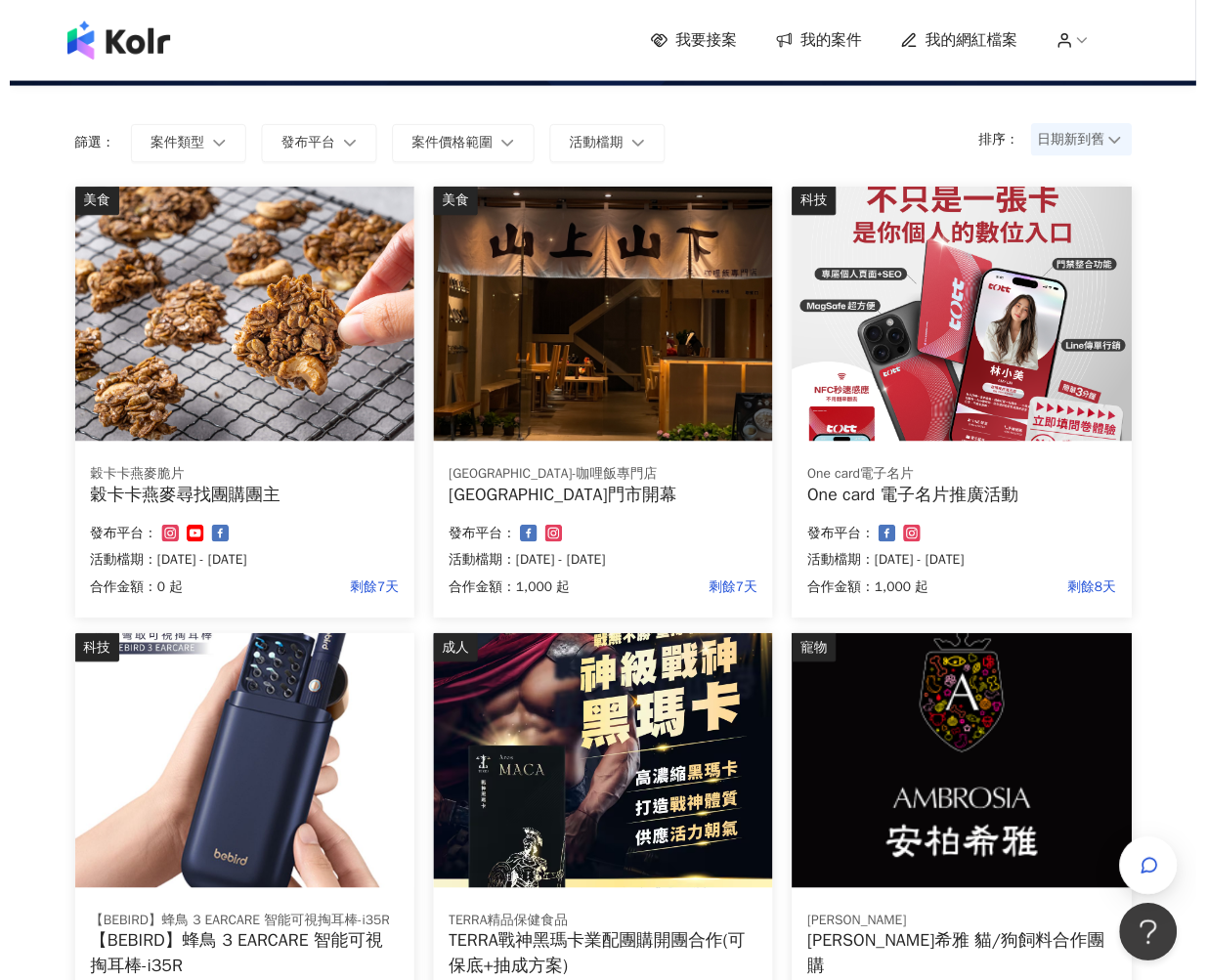 scroll, scrollTop: 868, scrollLeft: 0, axis: vertical 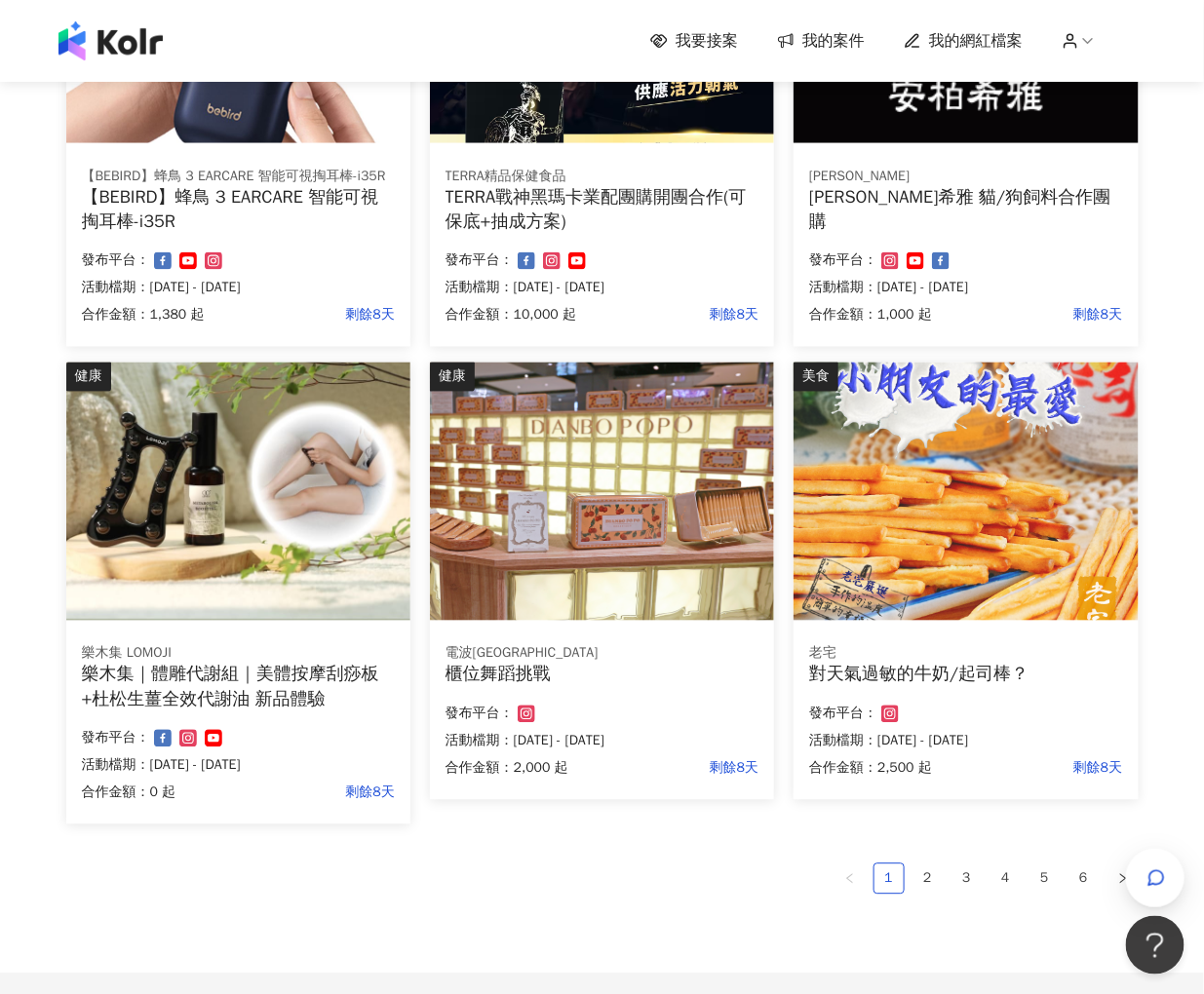 click at bounding box center [965, 491] 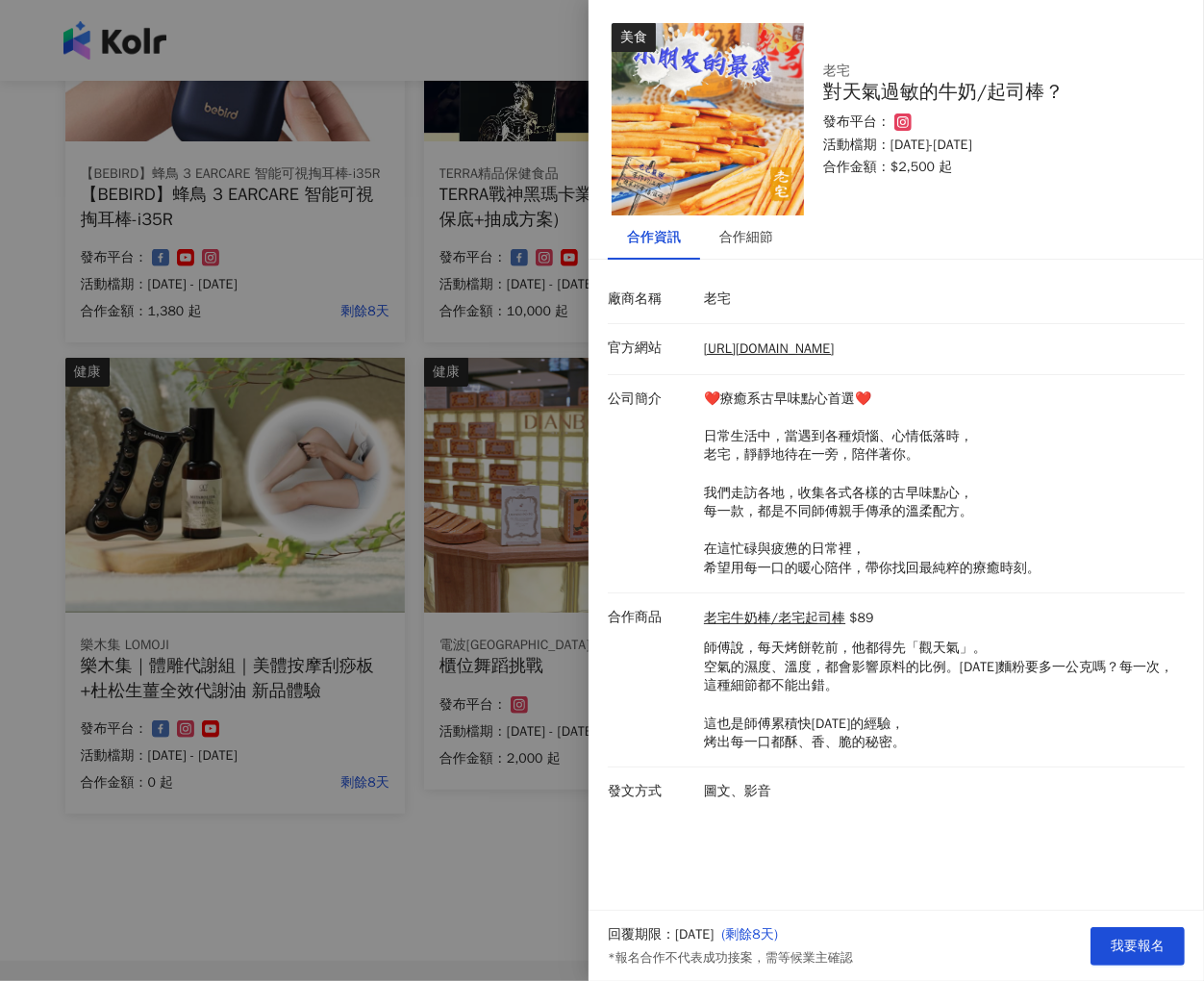 click at bounding box center (602, 490) 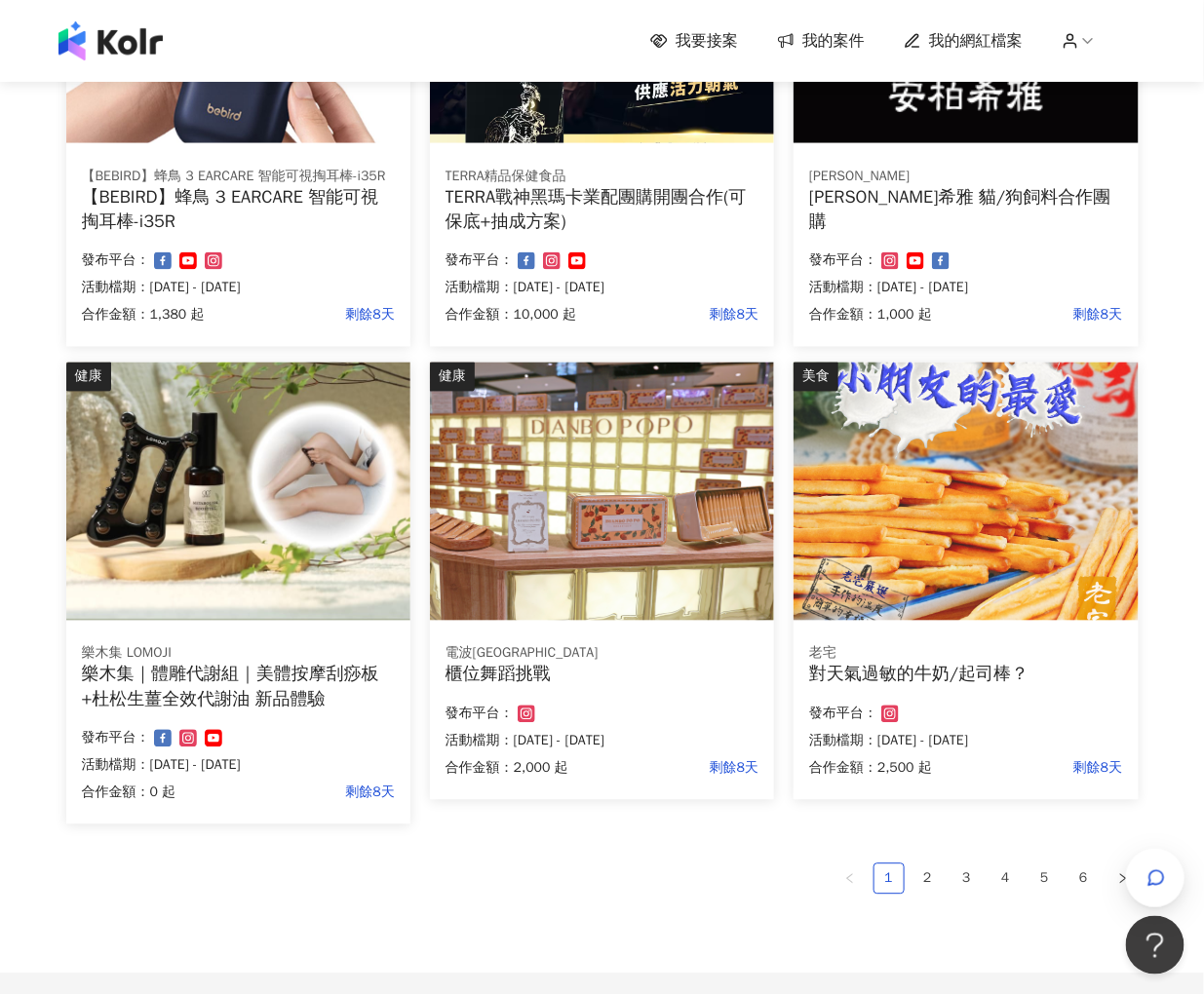 click on "發布平台：" at bounding box center (965, 714) 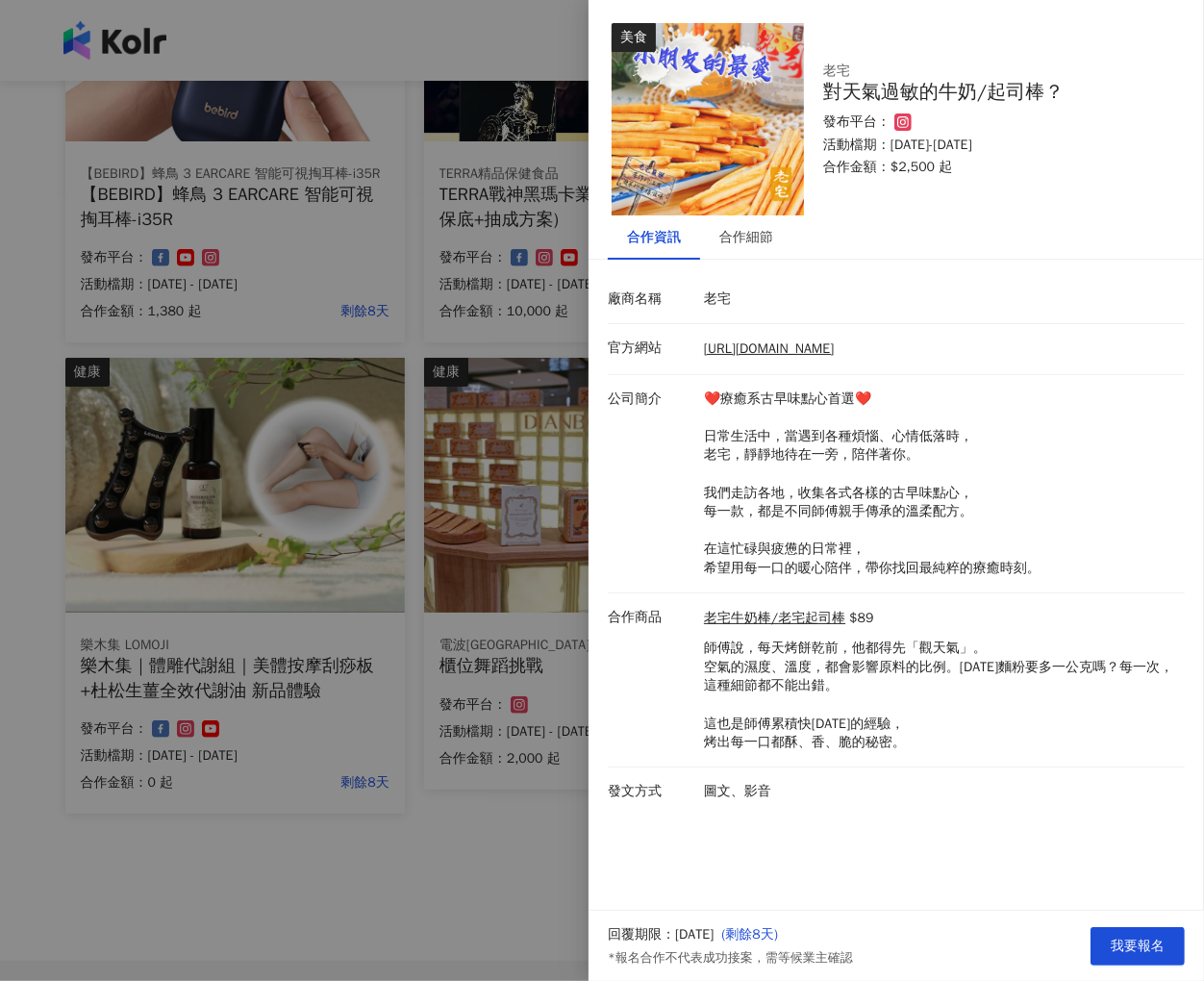 click on "❤️療癒系古早味點心首選❤️
日常生活中，當遇到各種煩惱、心情低落時，
老宅，靜靜地待在一旁，陪伴著你。
我們走訪各地，收集各式各樣的古早味點心，
每一款，都是不同師傅親手傳承的溫柔配方。
在這忙碌與疲憊的日常裡，
希望用每一口的暖心陪伴，帶你找回最純粹的療癒時刻。" at bounding box center (940, 484) 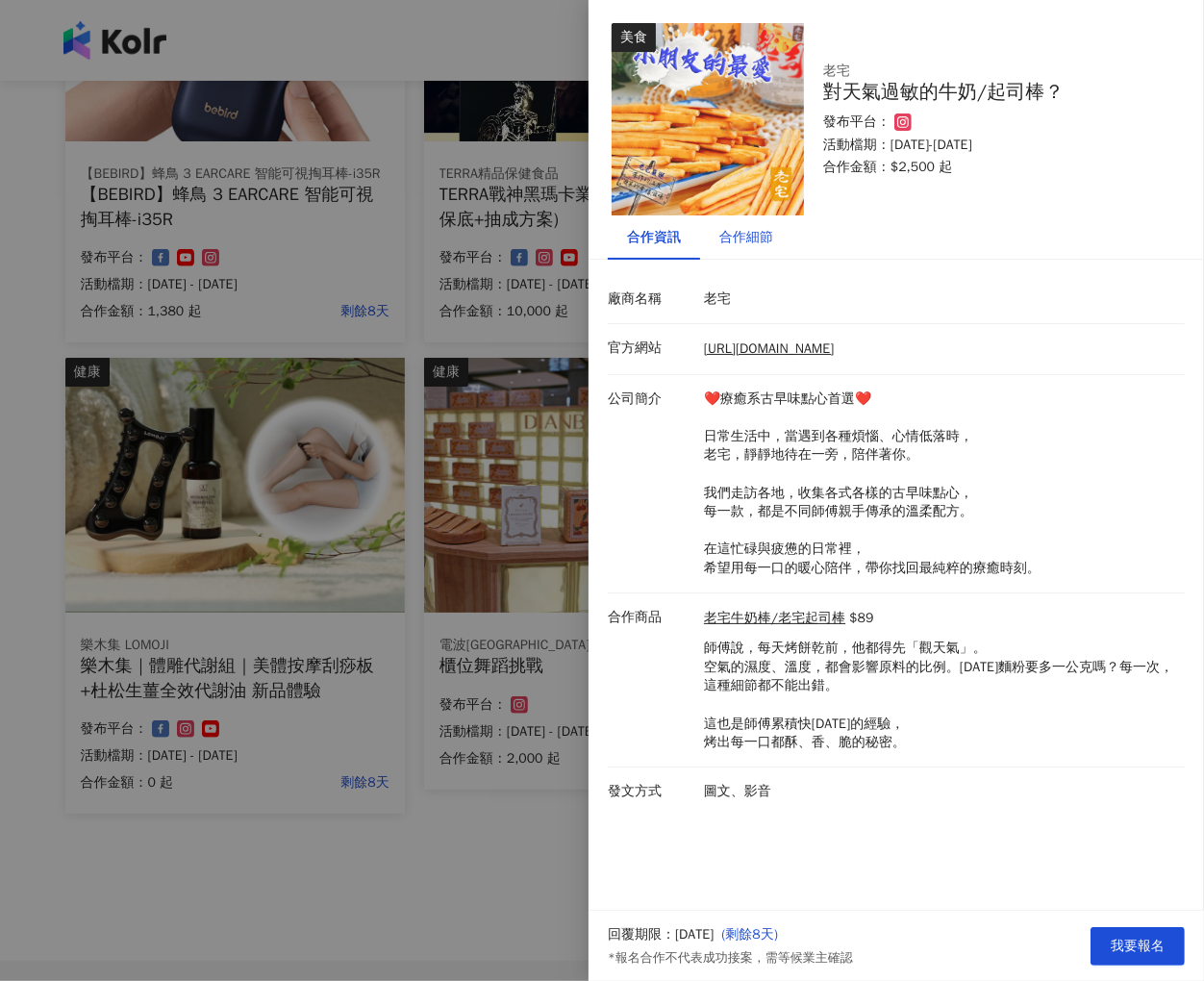 click on "合作細節" at bounding box center (746, 238) 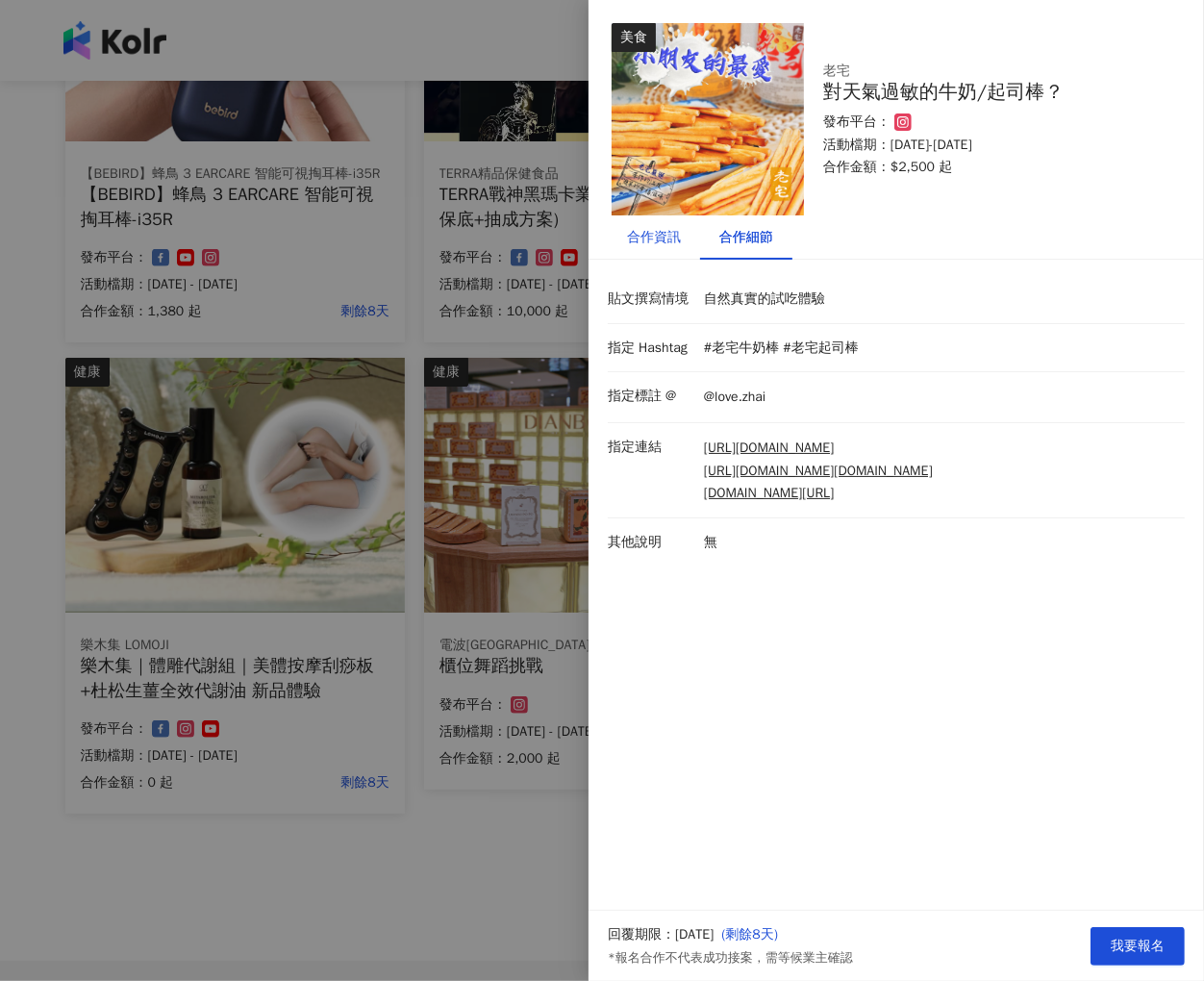 click on "合作資訊" at bounding box center [654, 238] 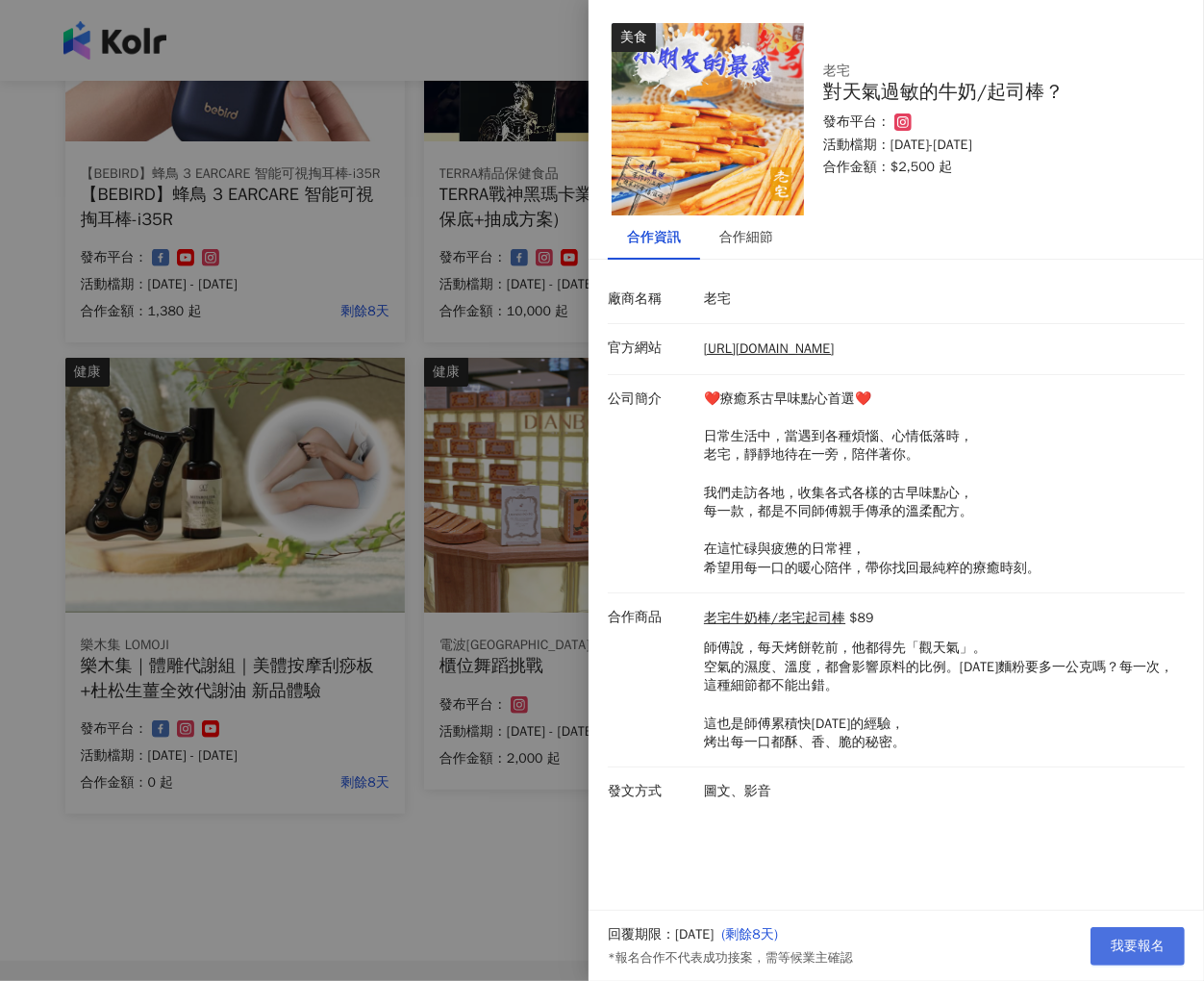 click on "我要報名" at bounding box center (1138, 946) 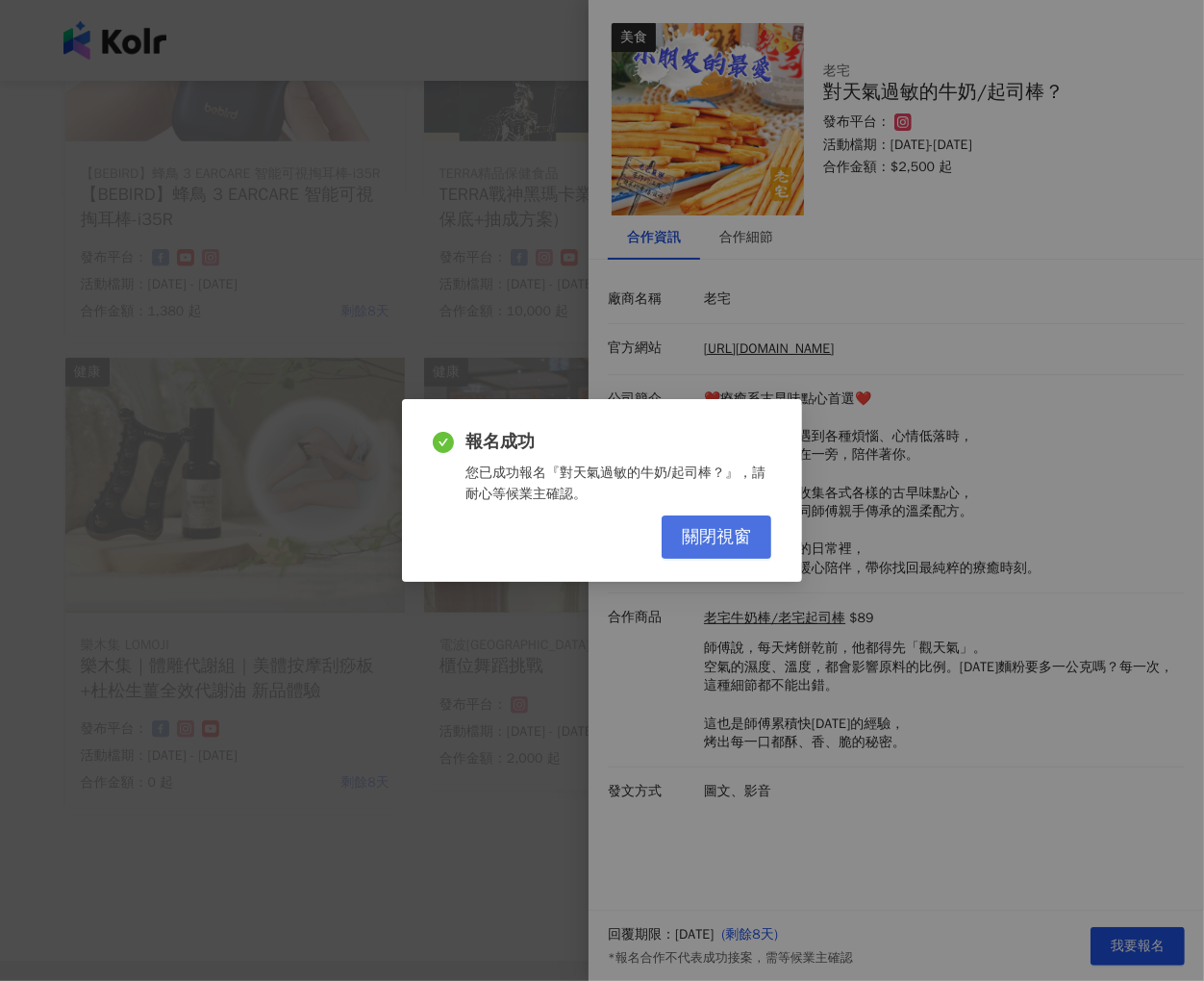 click on "關閉視窗" at bounding box center [716, 538] 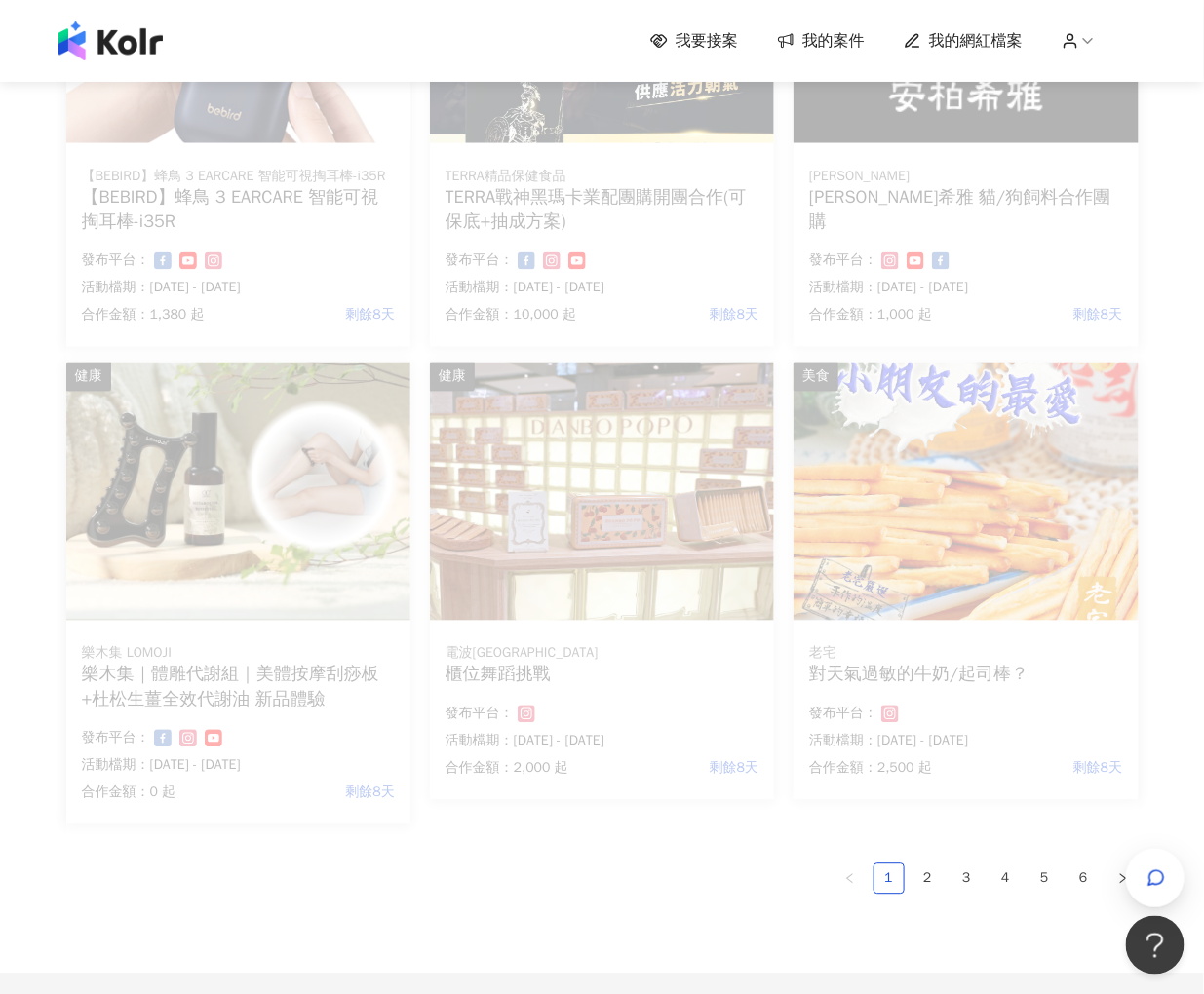 click on "1 2 3 4 5 6" at bounding box center (602, 879) 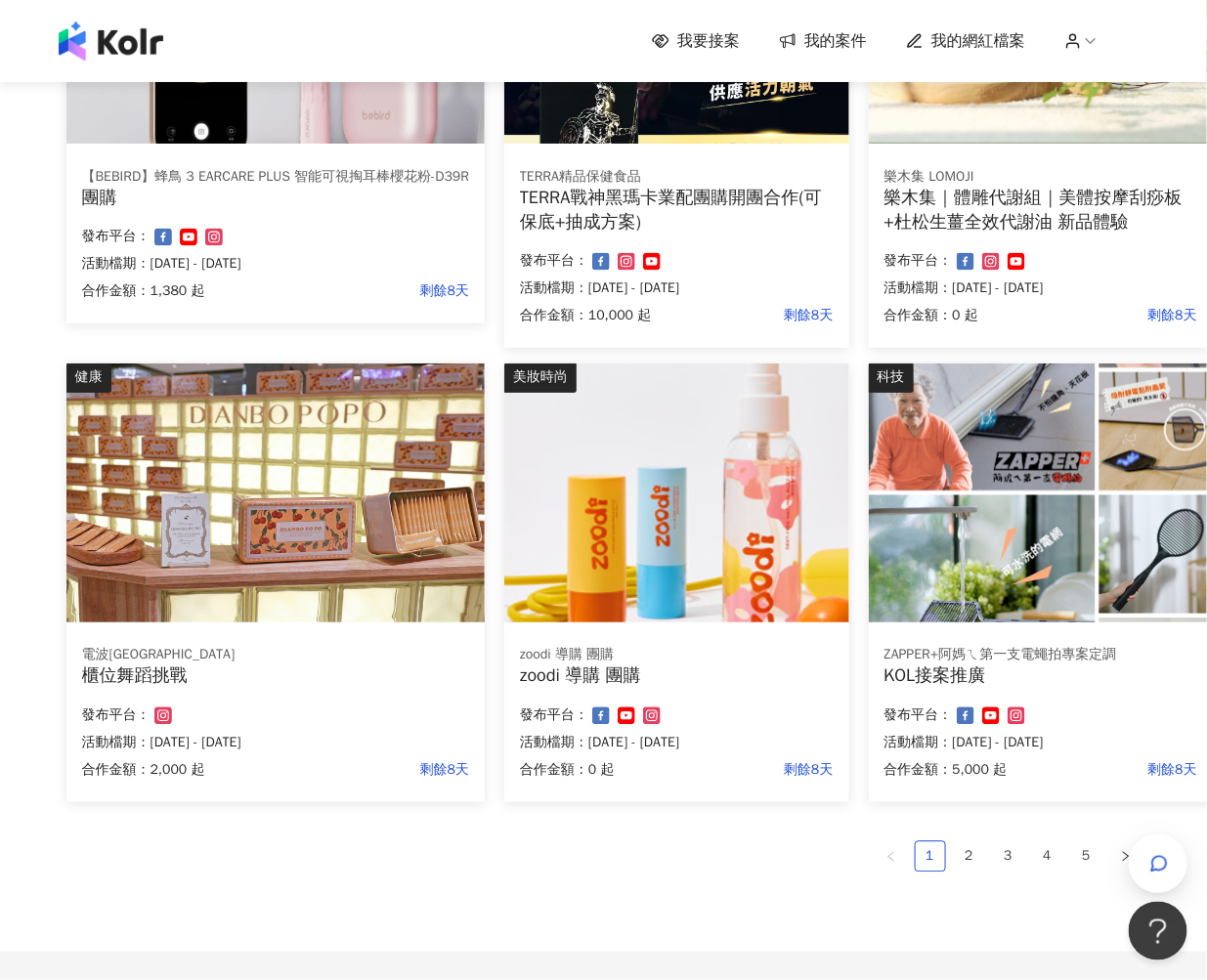 click on "活動檔期：[DATE] - [DATE]" at bounding box center (1041, 744) 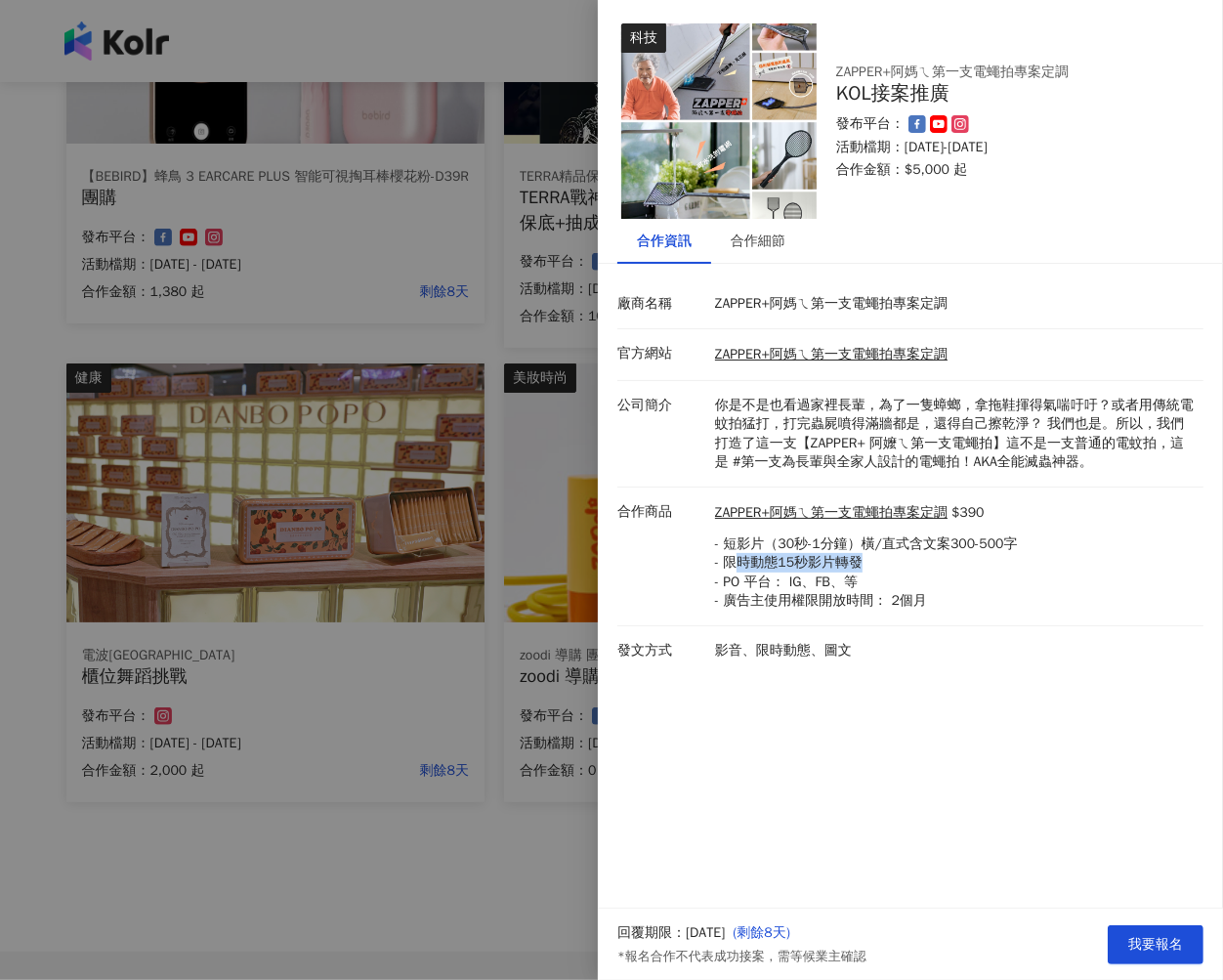drag, startPoint x: 734, startPoint y: 564, endPoint x: 911, endPoint y: 555, distance: 177.2287 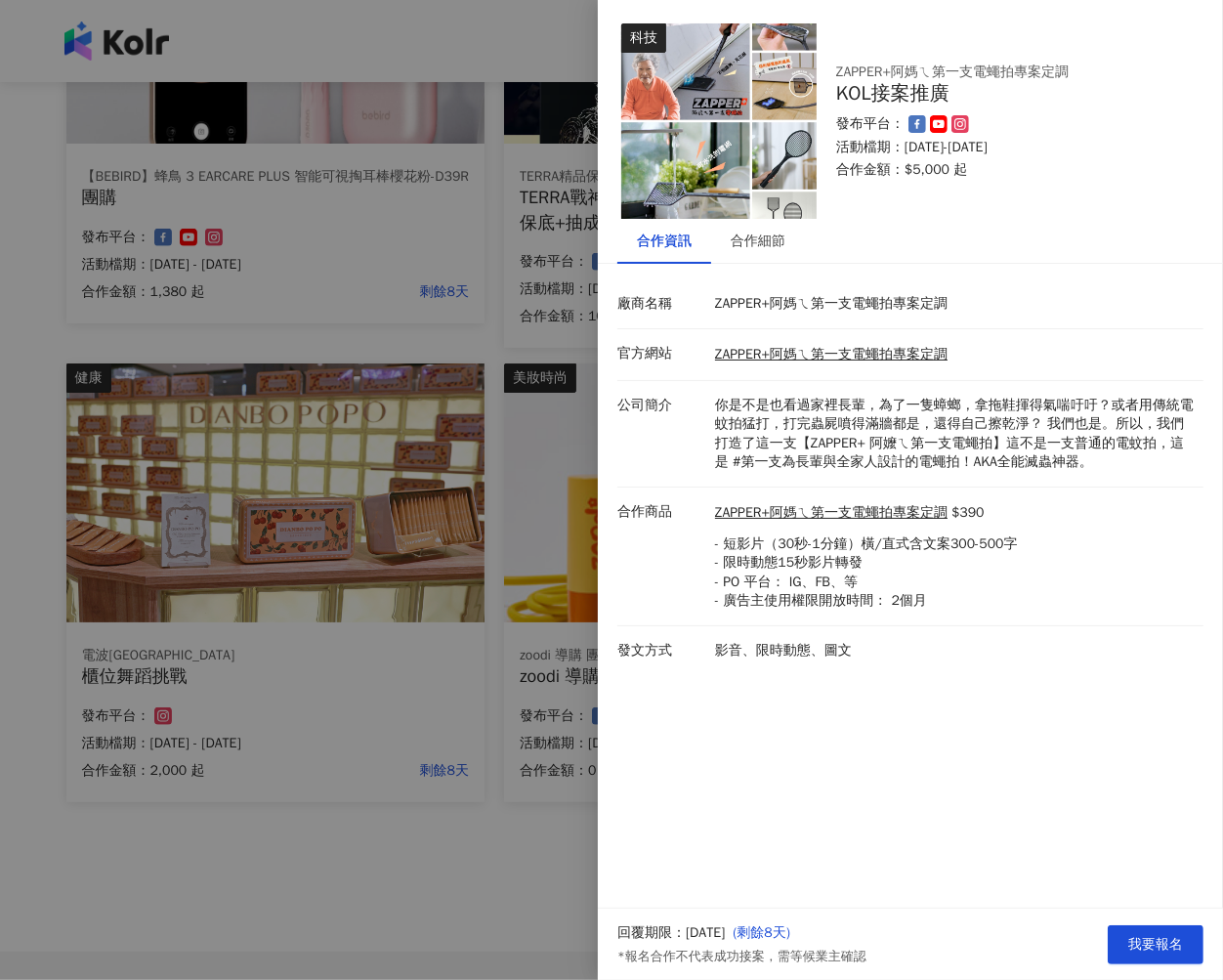 click on "- 短影片（30秒-1分鐘）橫/直式含文案300-500字
- 限時動態15秒影片轉發
- PO 平台： IG、FB、等
- 廣告主使用權限開放時間： 2個月" at bounding box center (866, 573) 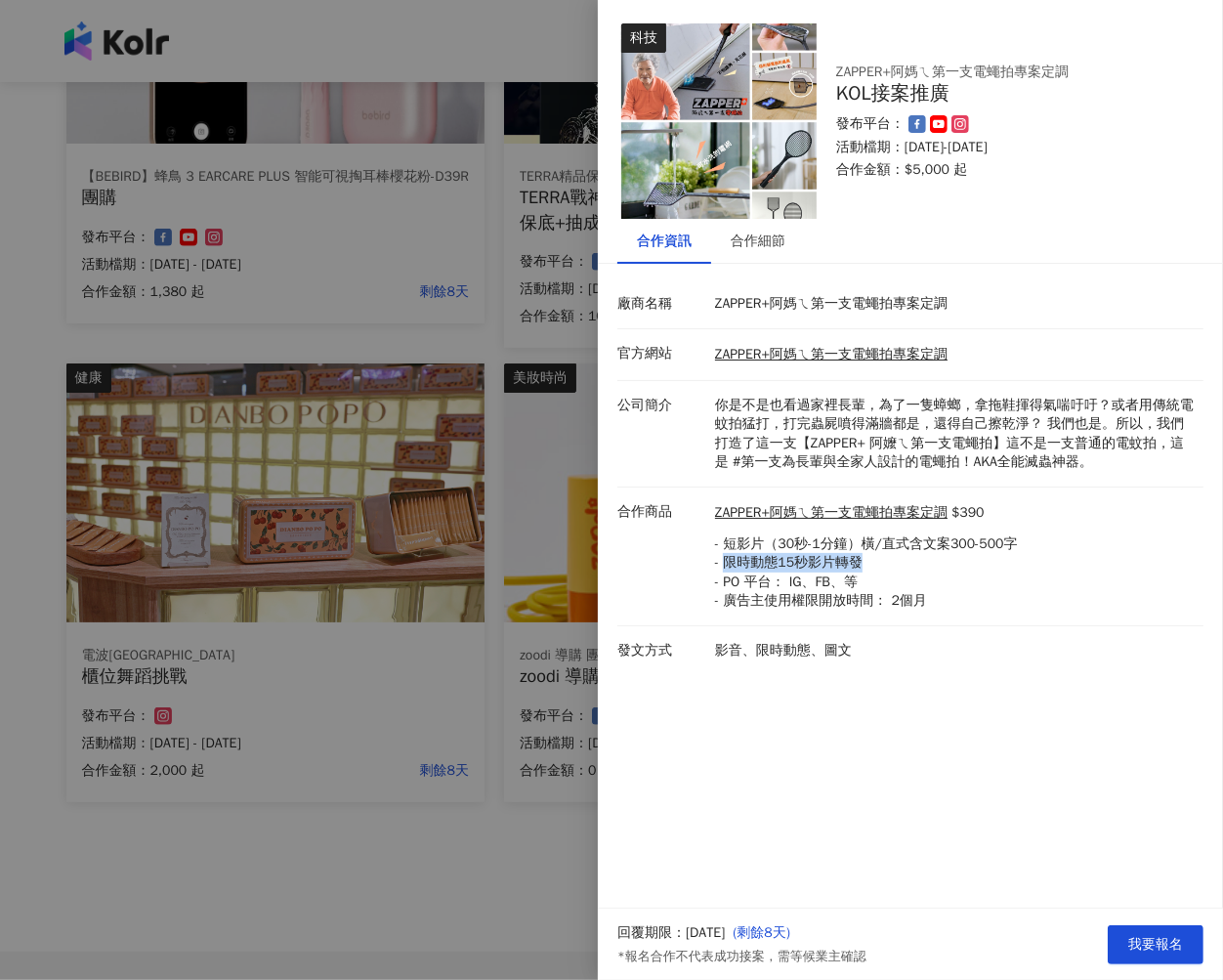 drag, startPoint x: 725, startPoint y: 555, endPoint x: 865, endPoint y: 564, distance: 140.28899 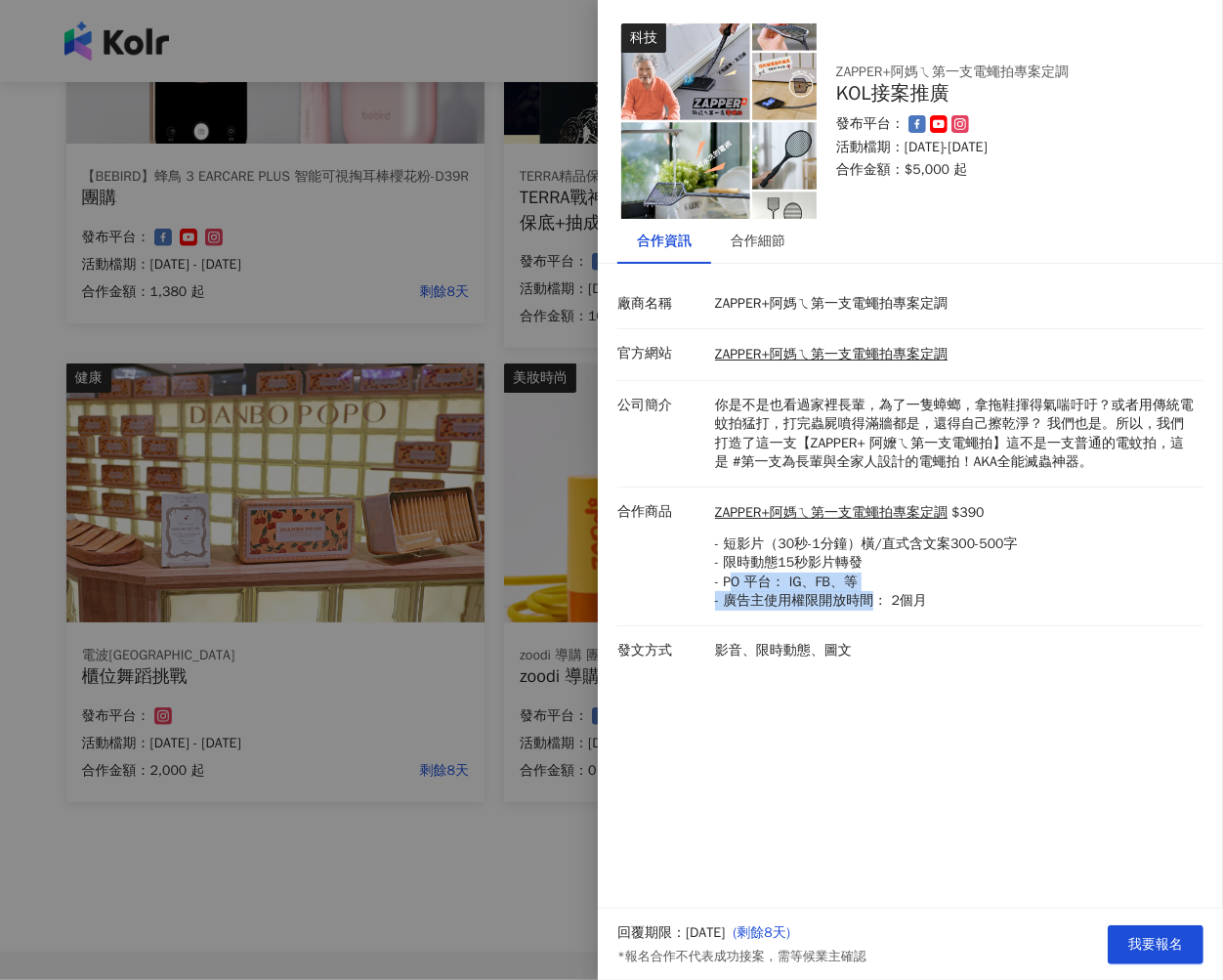 drag, startPoint x: 735, startPoint y: 586, endPoint x: 875, endPoint y: 592, distance: 140.12851 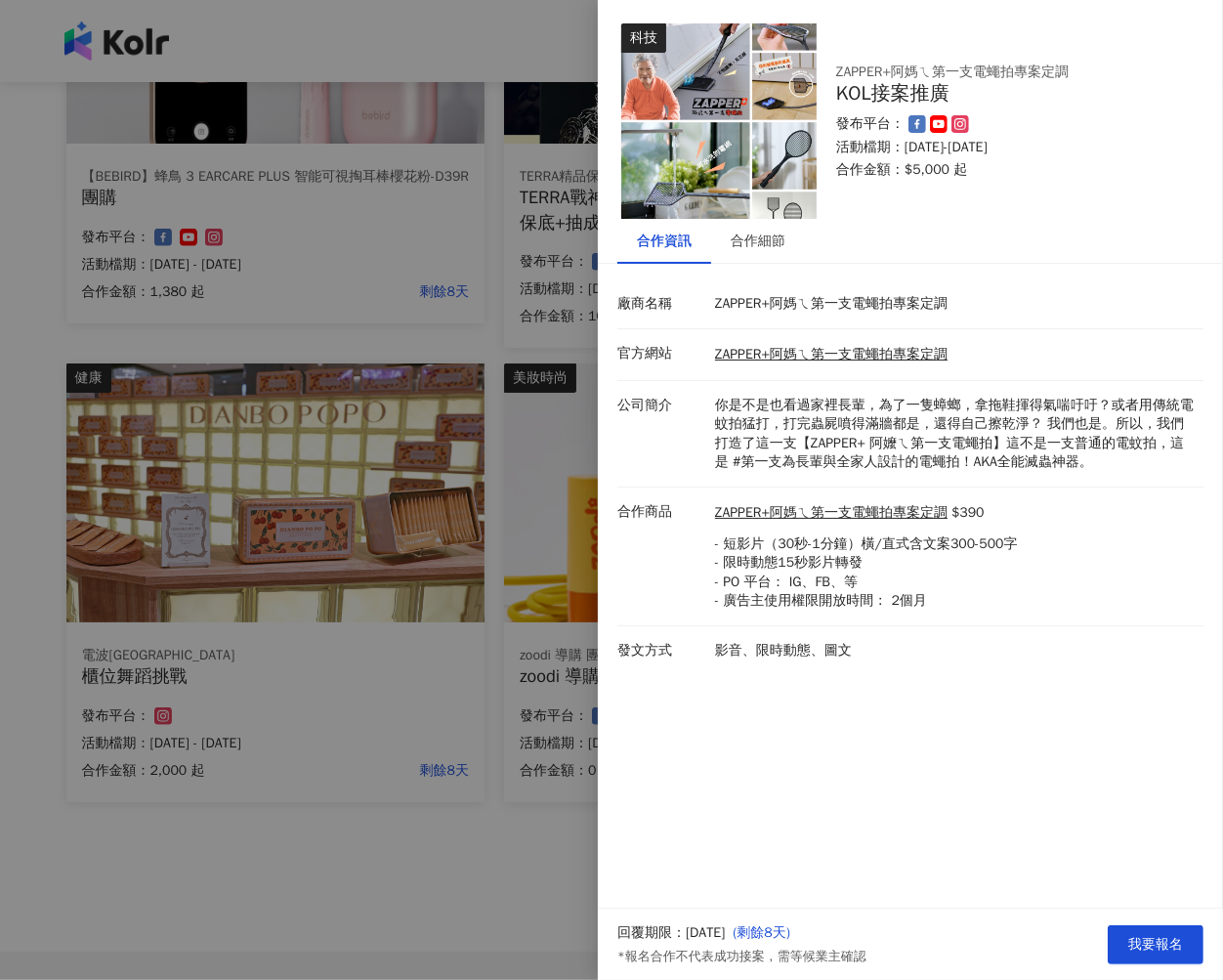click on "- 短影片（30秒-1分鐘）橫/直式含文案300-500字
- 限時動態15秒影片轉發
- PO 平台： IG、FB、等
- 廣告主使用權限開放時間： 2個月" at bounding box center (866, 573) 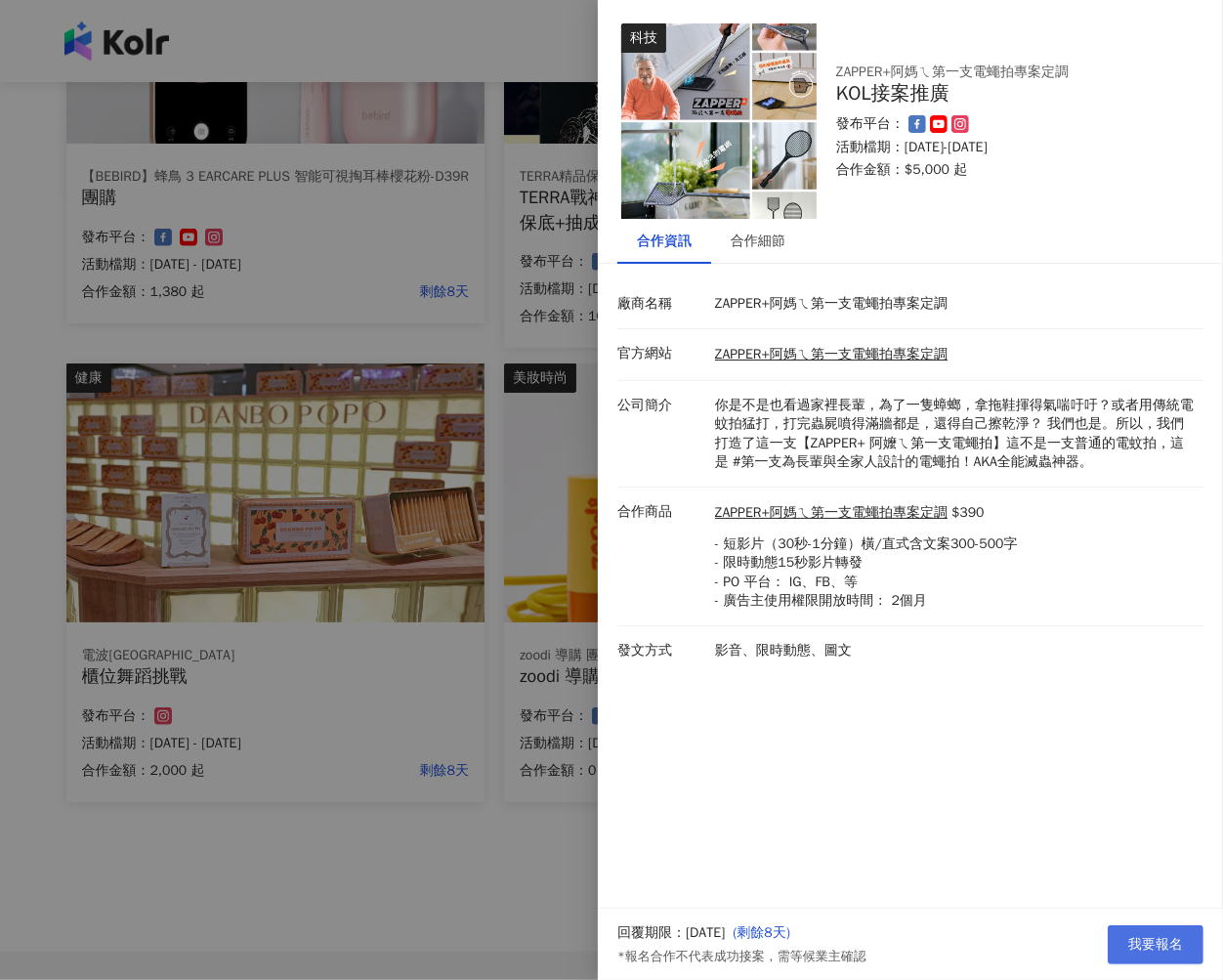 click on "我要報名" at bounding box center [1156, 945] 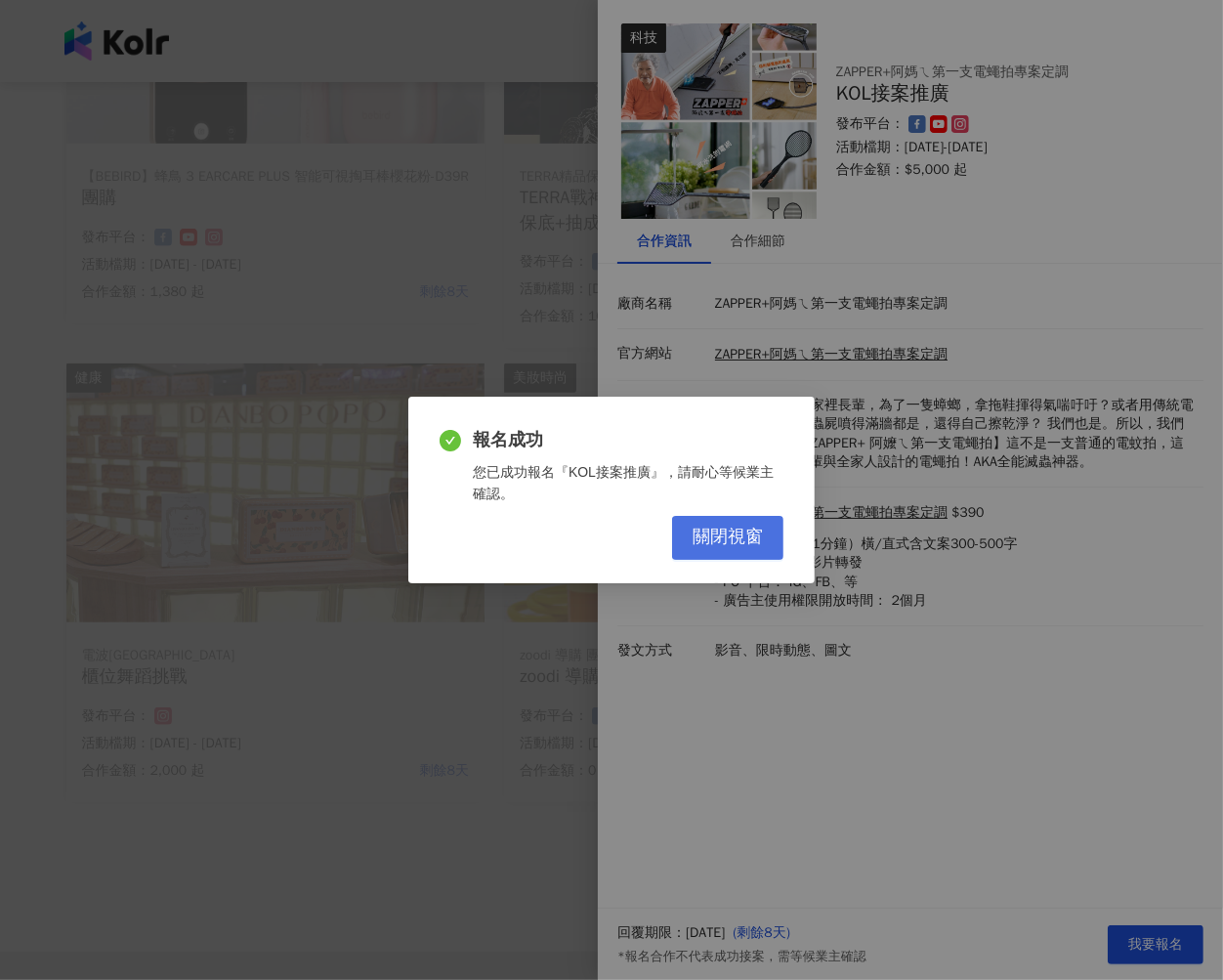 click on "關閉視窗" at bounding box center [728, 537] 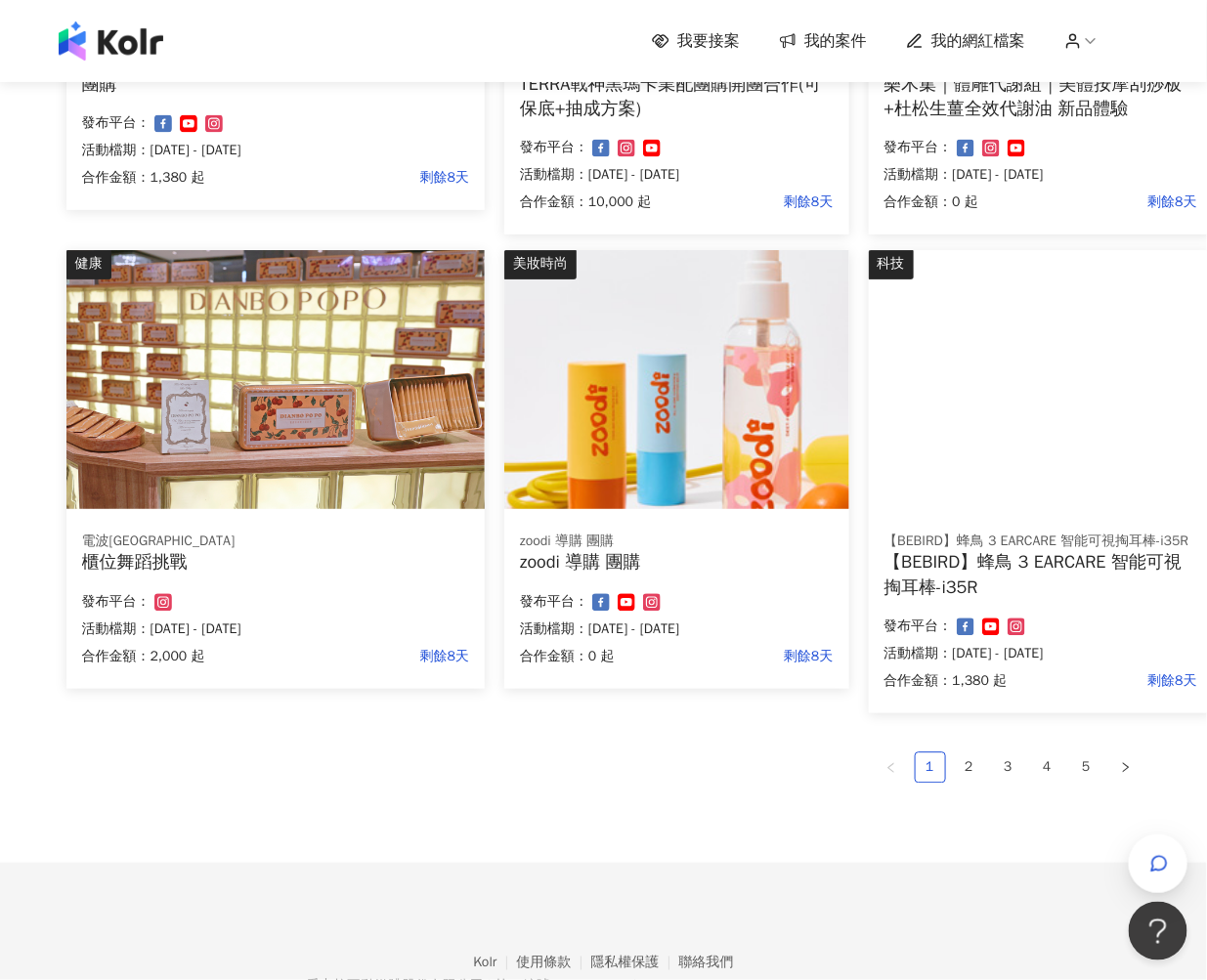 scroll, scrollTop: 1080, scrollLeft: 0, axis: vertical 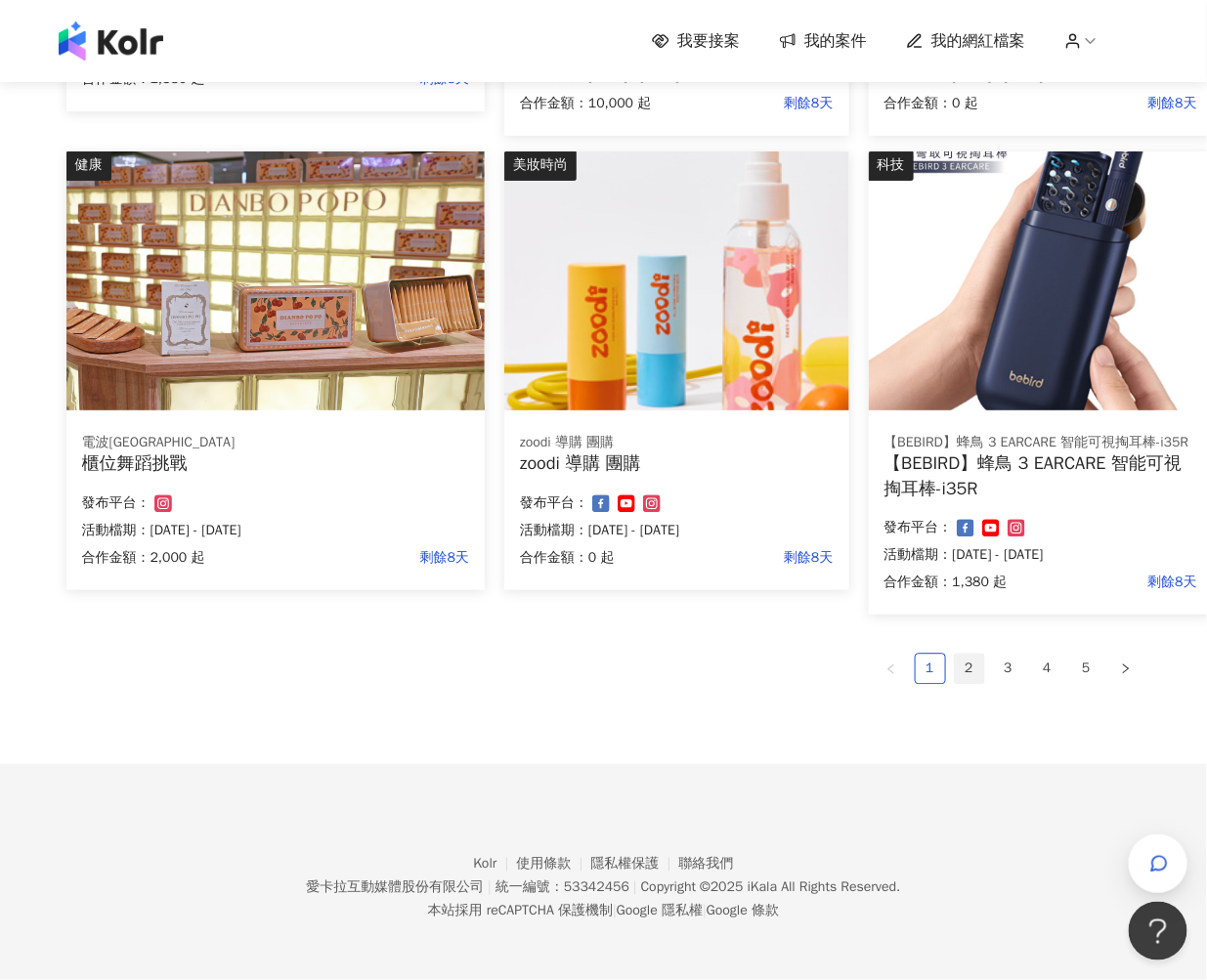 click on "2" at bounding box center (970, 669) 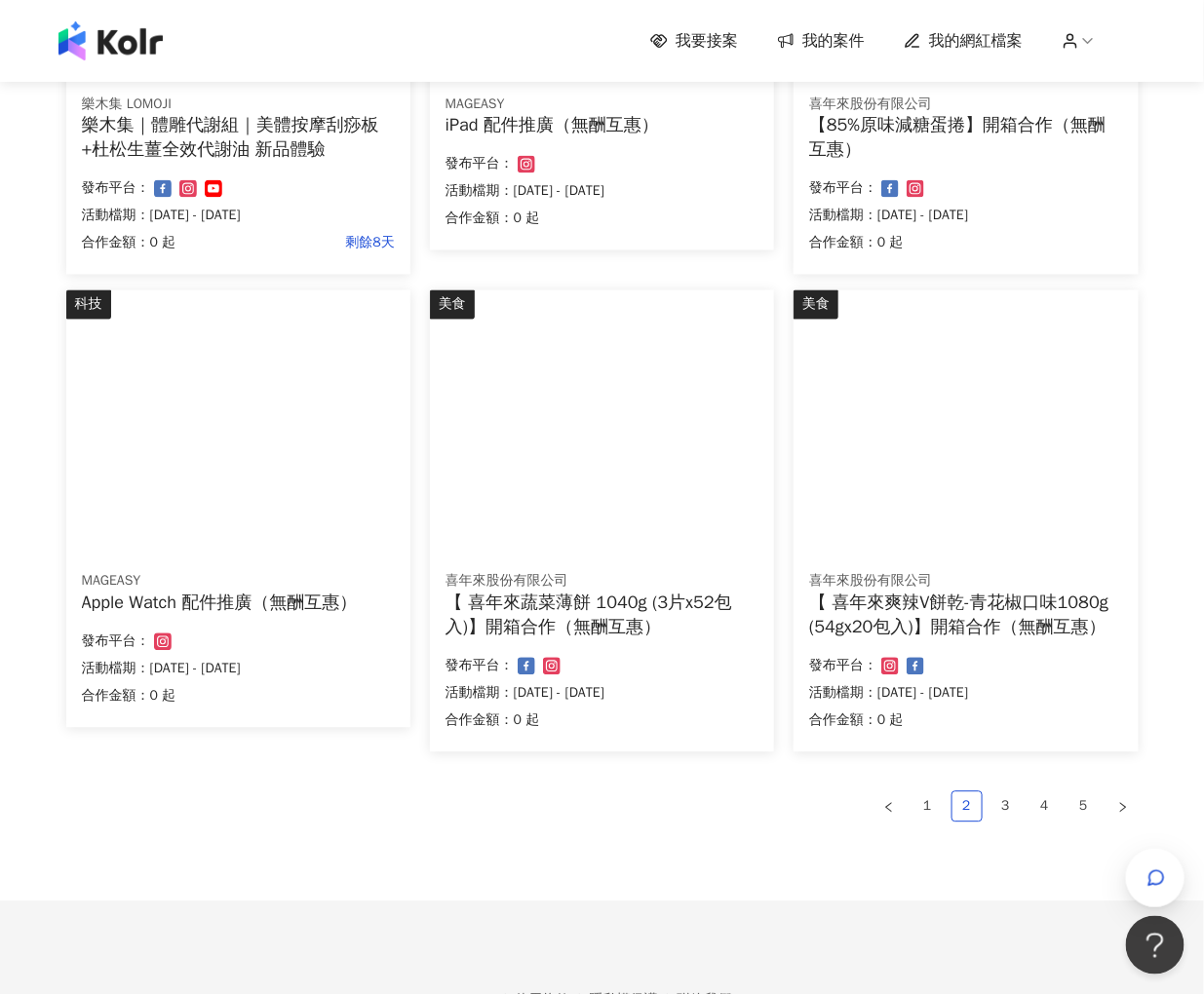 scroll, scrollTop: 1060, scrollLeft: 0, axis: vertical 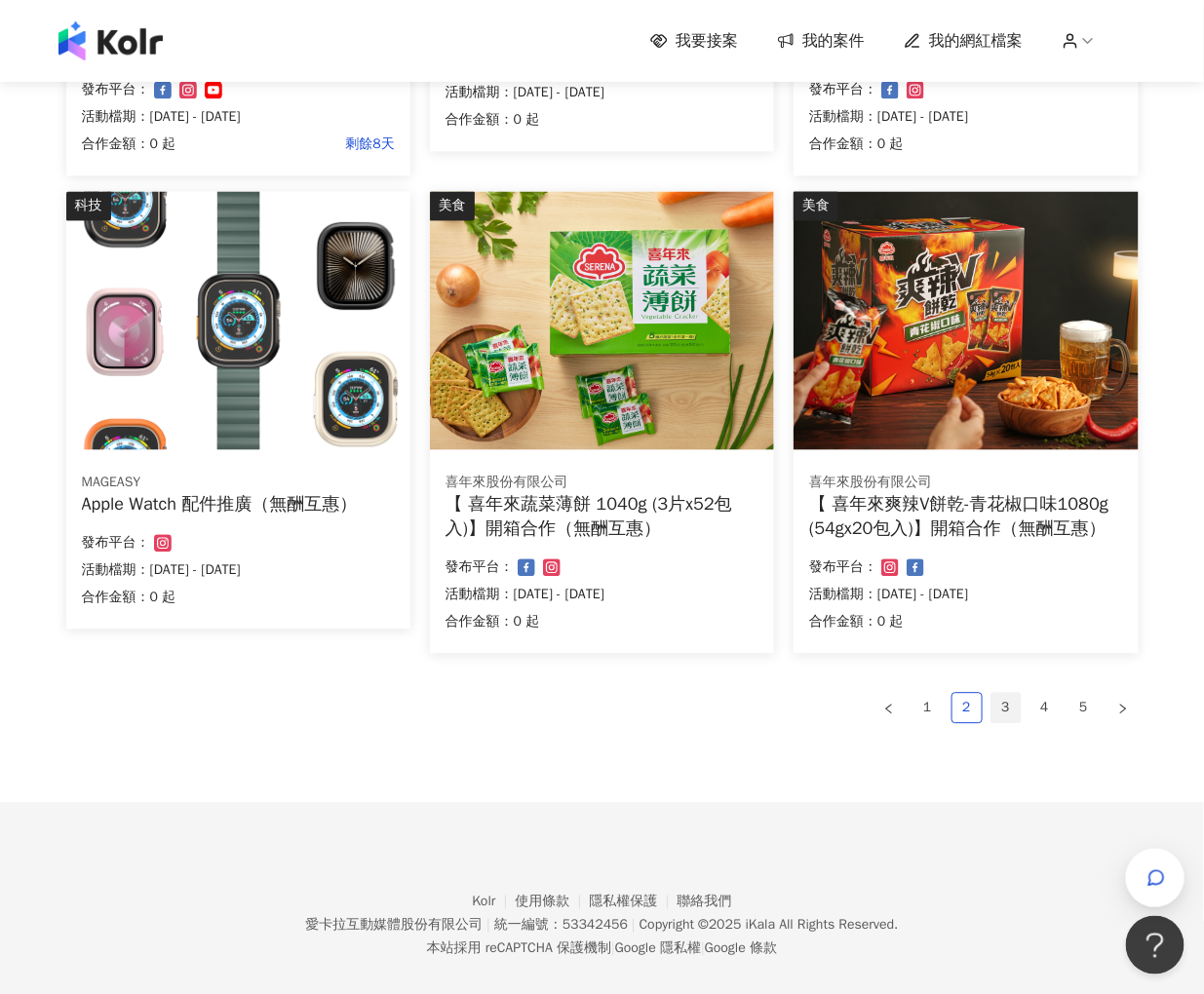 click on "3" at bounding box center (1006, 708) 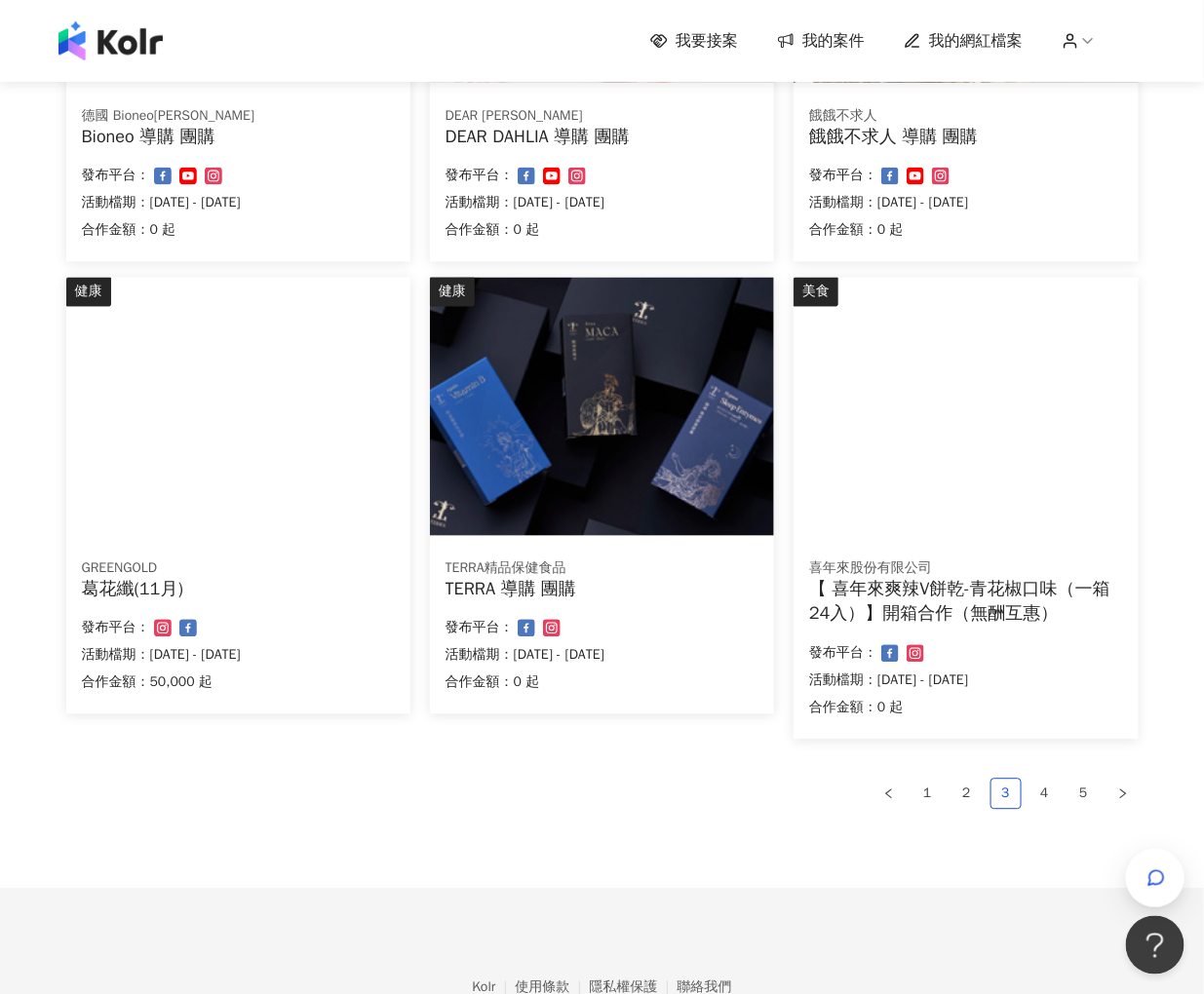 scroll, scrollTop: 1036, scrollLeft: 0, axis: vertical 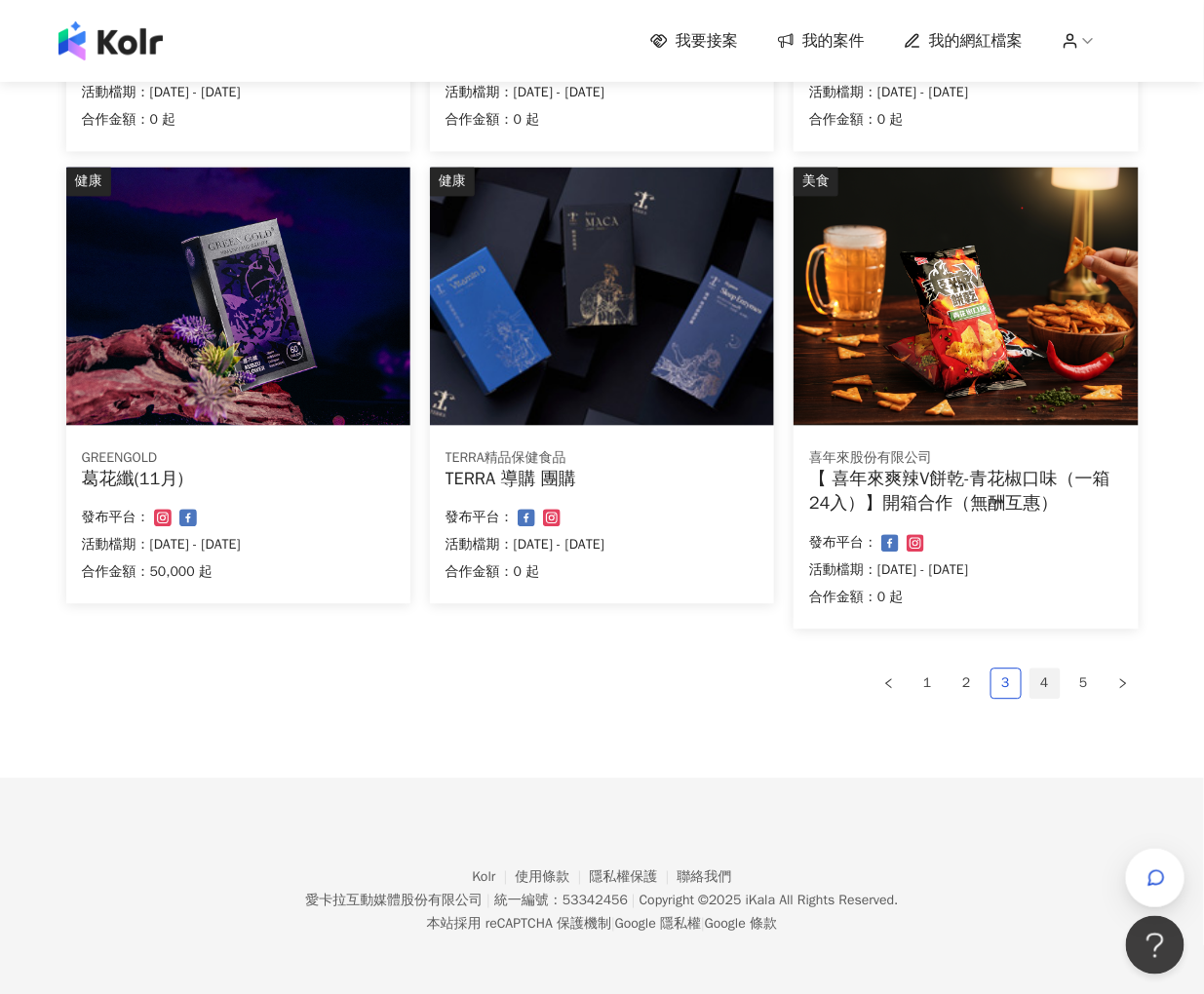 click on "4" at bounding box center [1045, 684] 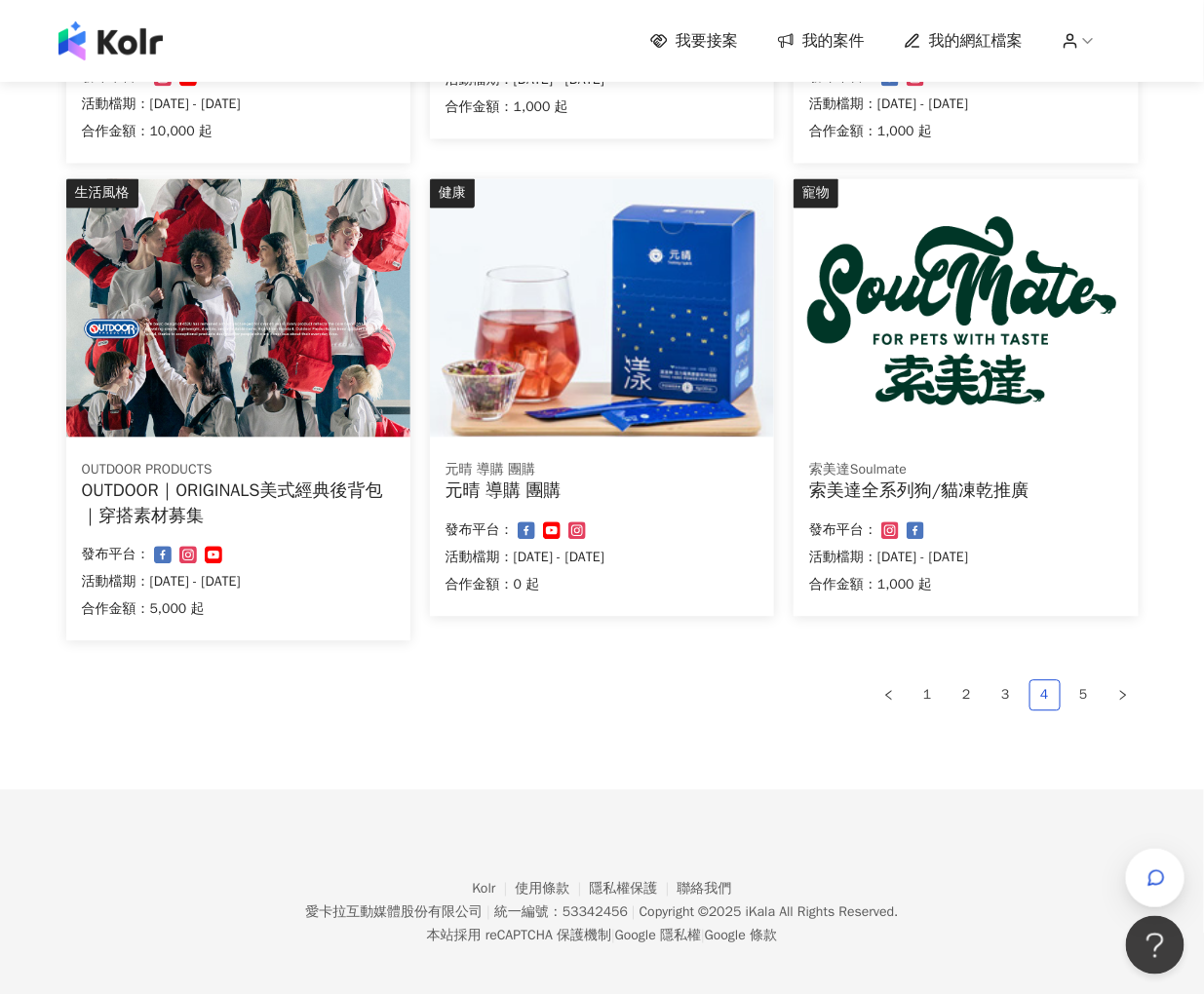 scroll, scrollTop: 1060, scrollLeft: 0, axis: vertical 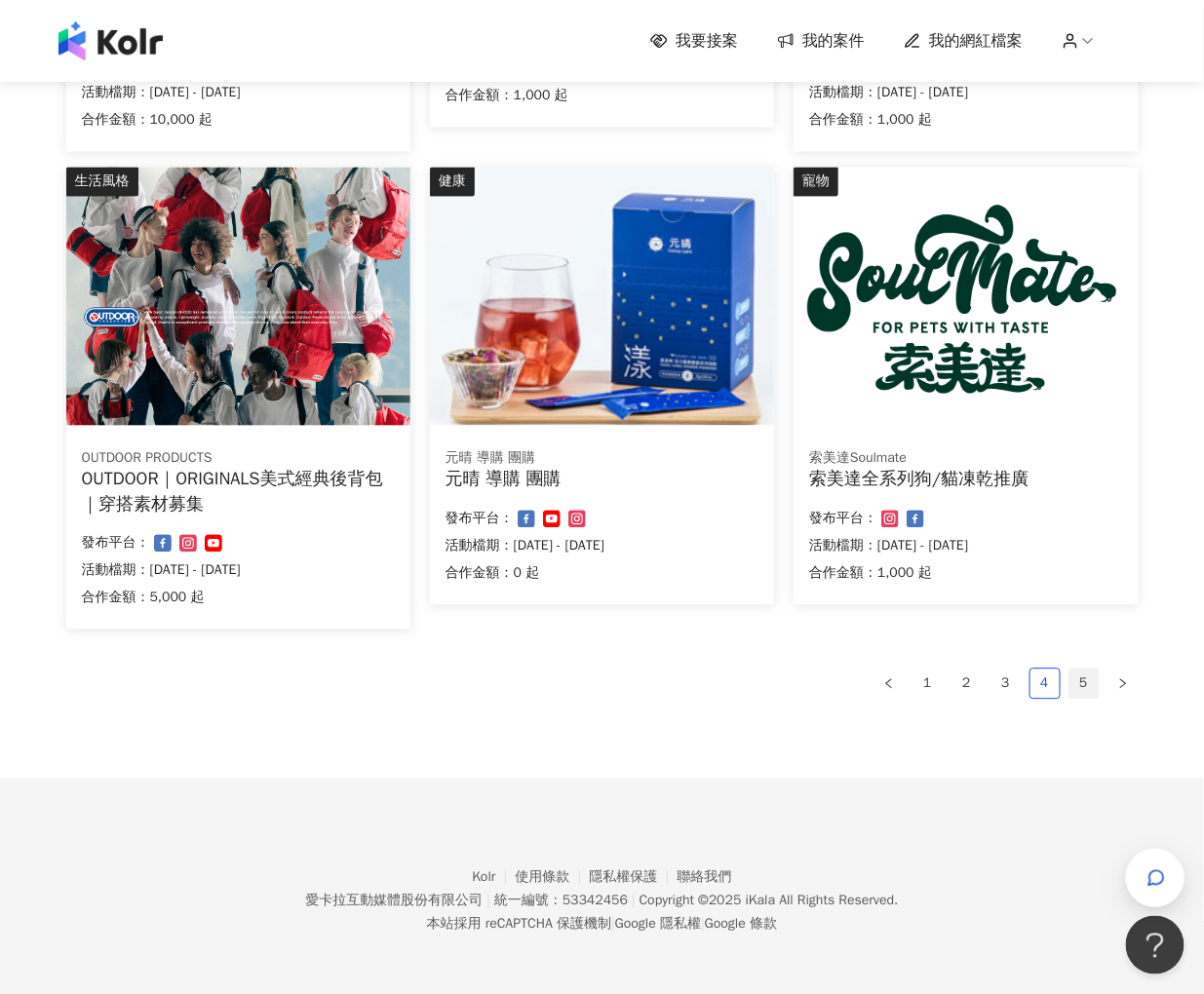 click on "5" at bounding box center (1084, 684) 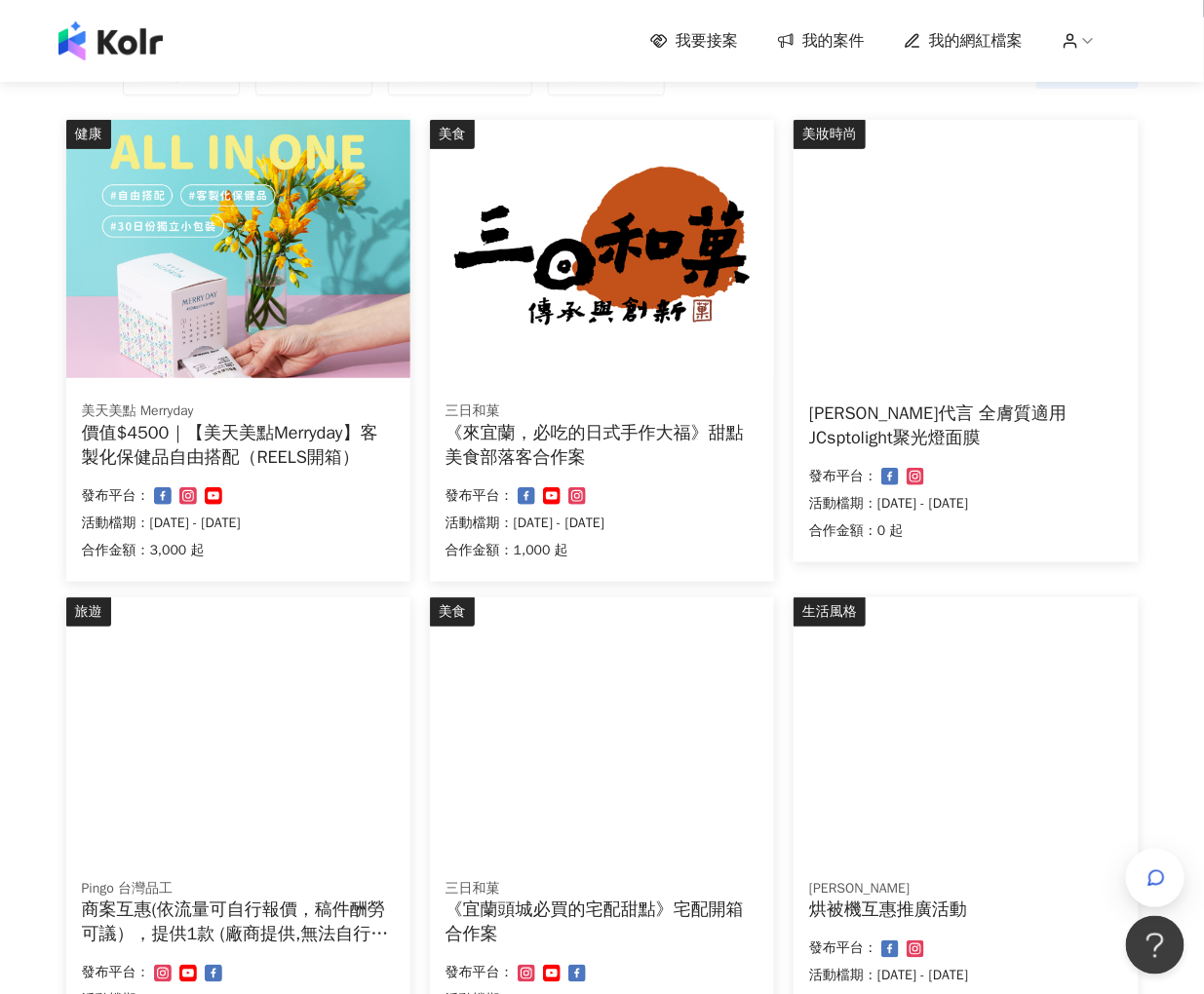 scroll, scrollTop: 2, scrollLeft: 0, axis: vertical 